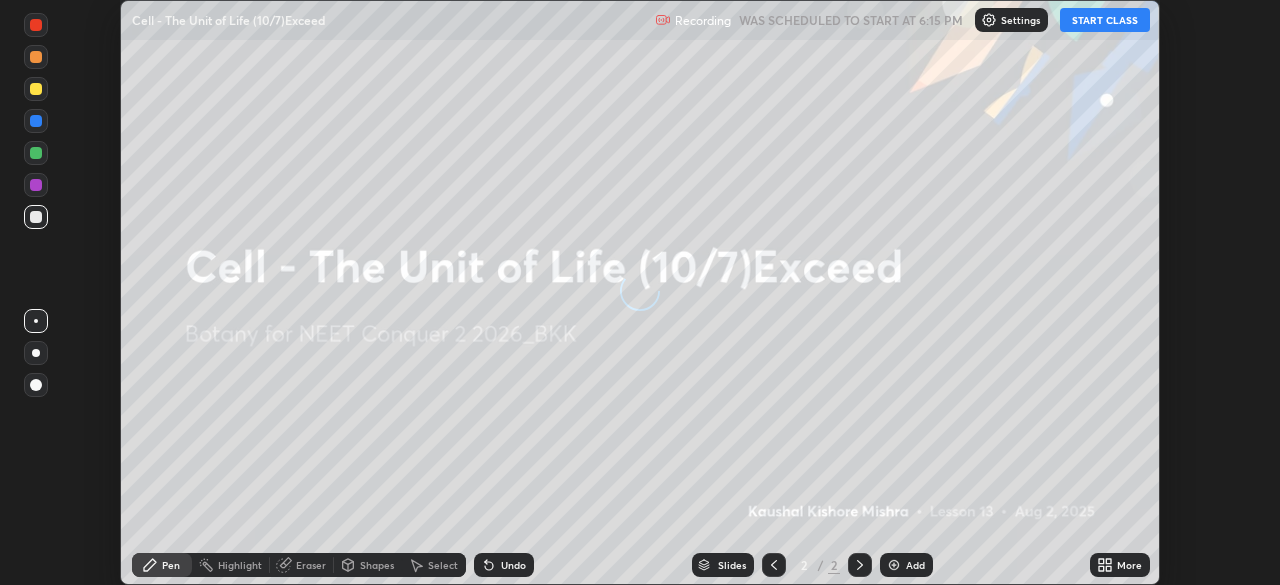 scroll, scrollTop: 0, scrollLeft: 0, axis: both 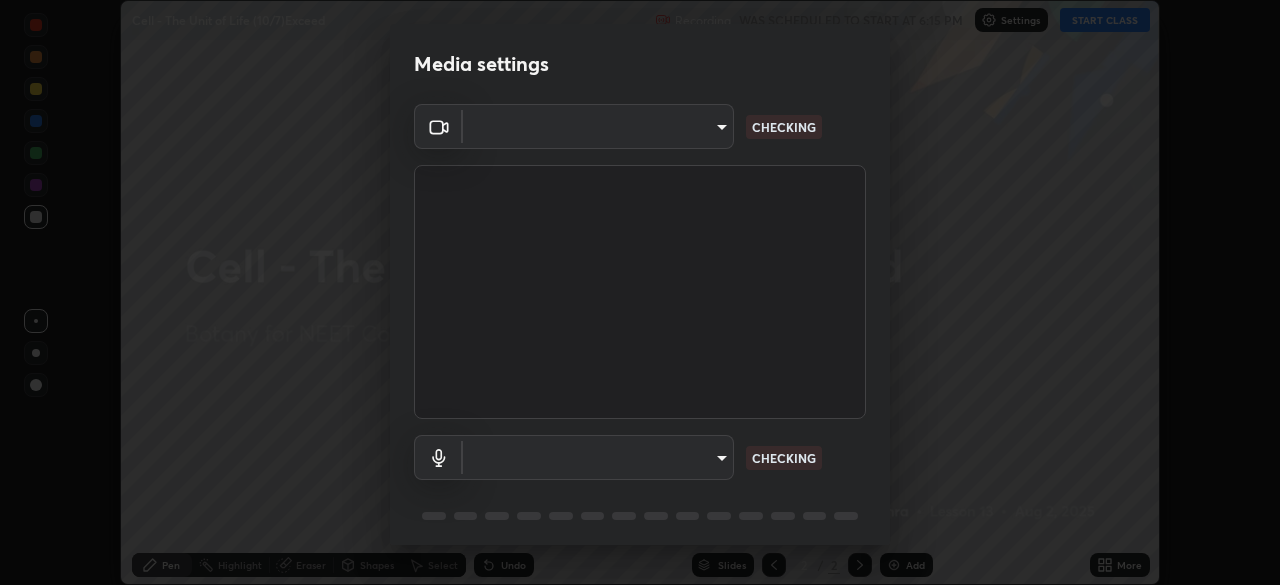 type on "[HASH]" 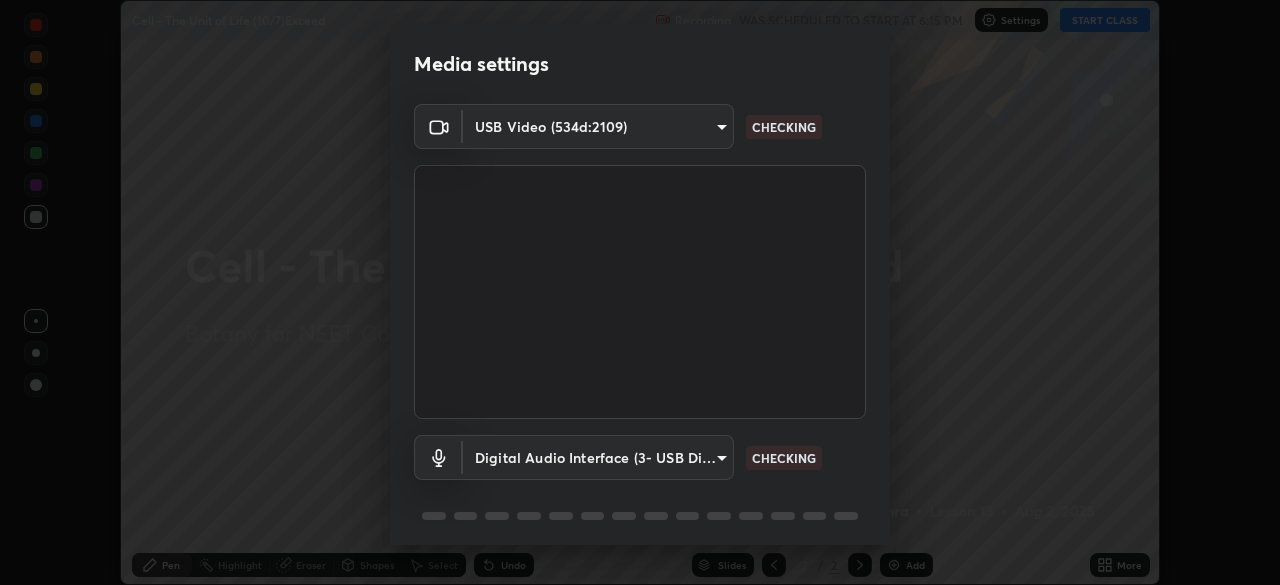 scroll, scrollTop: 71, scrollLeft: 0, axis: vertical 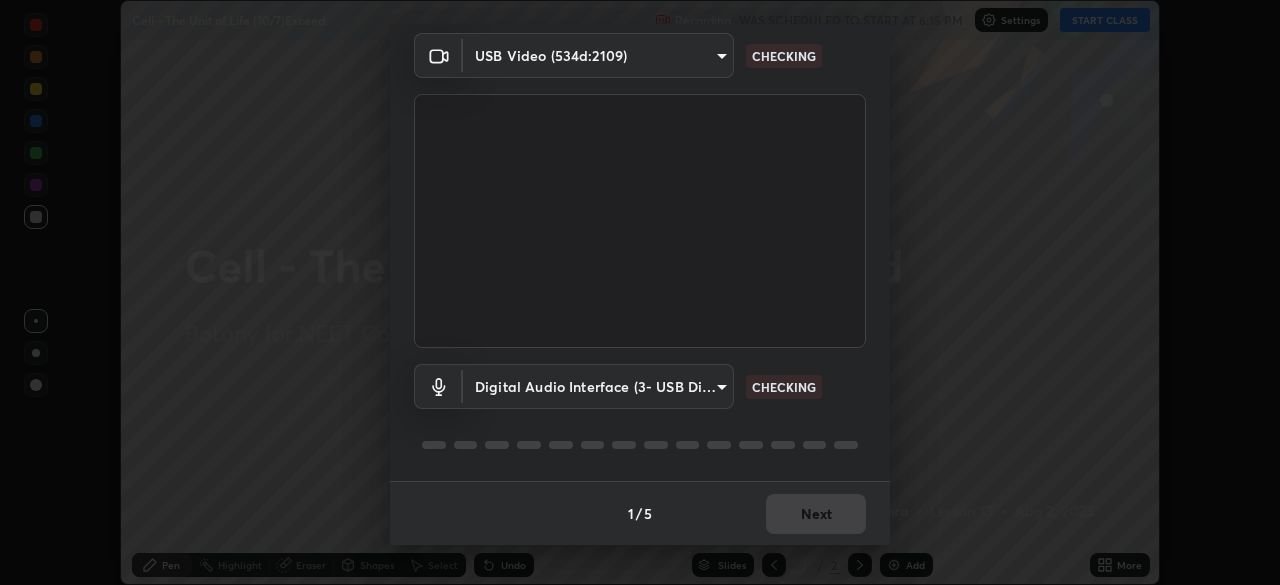 click on "Erase all Cell - The Unit of Life (10/7)Exceed Recording WAS SCHEDULED TO START AT  6:15 PM Settings START CLASS Setting up your live class Cell - The Unit of Life (10/7)Exceed • L13 of Botany for NEET Conquer 2 2026_[CITY] [PERSON] Pen Highlight Eraser Shapes Select Undo Slides 2 / 2 Add More No doubts shared Encourage your learners to ask a doubt for better clarity Report an issue Reason for reporting Buffering Chat not working Audio - Video sync issue Educator video quality low ​ Attach an image Report Media settings USB Video (534d:2109) [HASH] CHECKING Digital Audio Interface (3- USB Digital Audio) [HASH] CHECKING 1 / 5 Next" at bounding box center (640, 292) 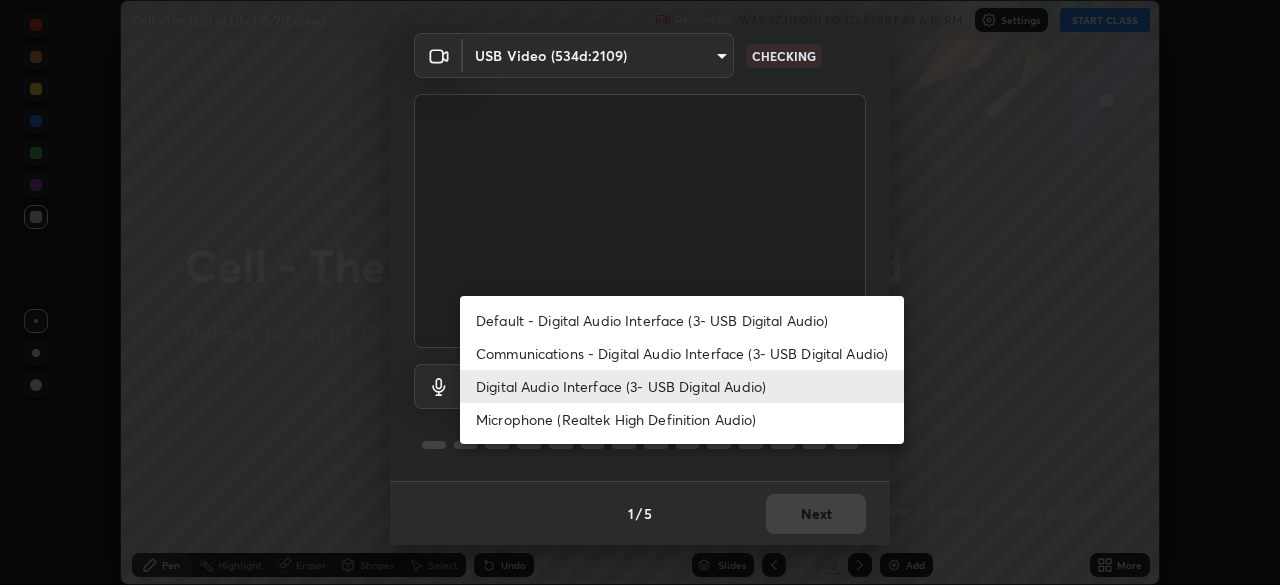click on "Microphone (Realtek High Definition Audio)" at bounding box center (682, 419) 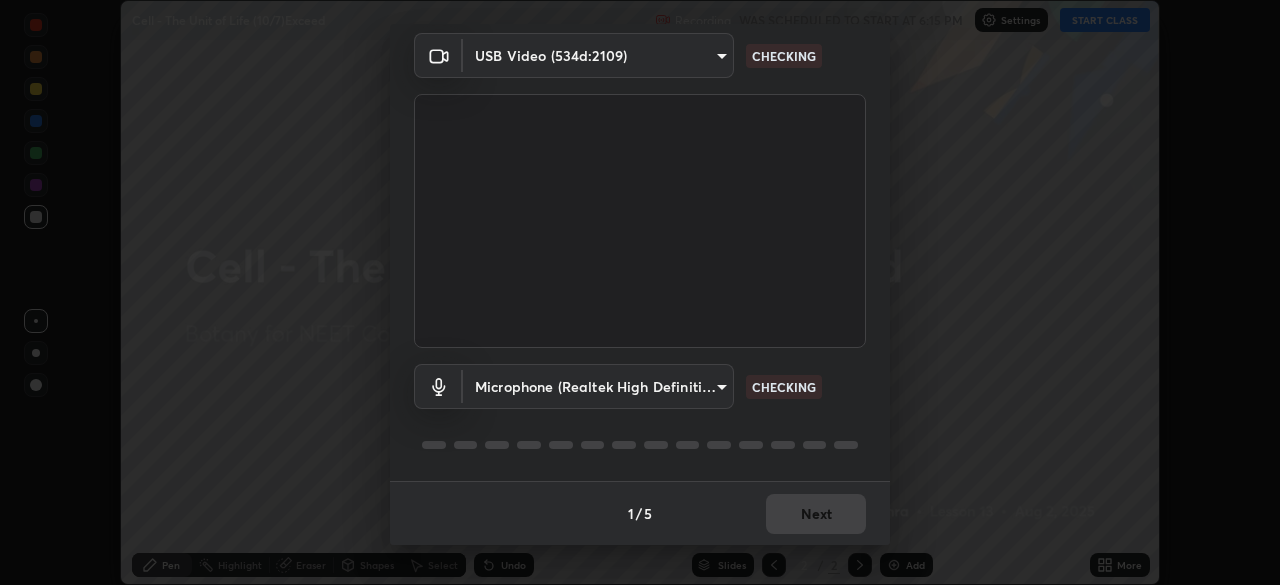 click on "Erase all Cell - The Unit of Life (10/7)Exceed Recording WAS SCHEDULED TO START AT  6:15 PM Settings START CLASS Setting up your live class Cell - The Unit of Life (10/7)Exceed • L13 of Botany for NEET Conquer 2 2026_[CITY] [PERSON] Pen Highlight Eraser Shapes Select Undo Slides 2 / 2 Add More No doubts shared Encourage your learners to ask a doubt for better clarity Report an issue Reason for reporting Buffering Chat not working Audio - Video sync issue Educator video quality low ​ Attach an image Report Media settings USB Video (534d:2109) [HASH] CHECKING Microphone (Realtek High Definition Audio) [HASH] CHECKING 1 / 5 Next" at bounding box center [640, 292] 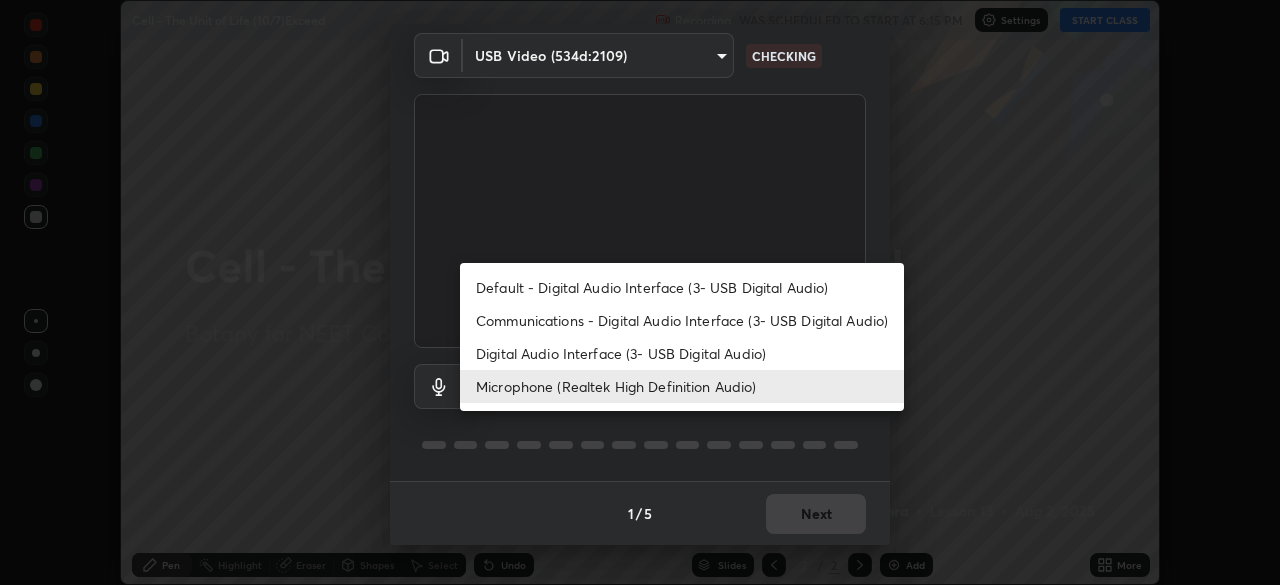 click on "Digital Audio Interface (3- USB Digital Audio)" at bounding box center (682, 353) 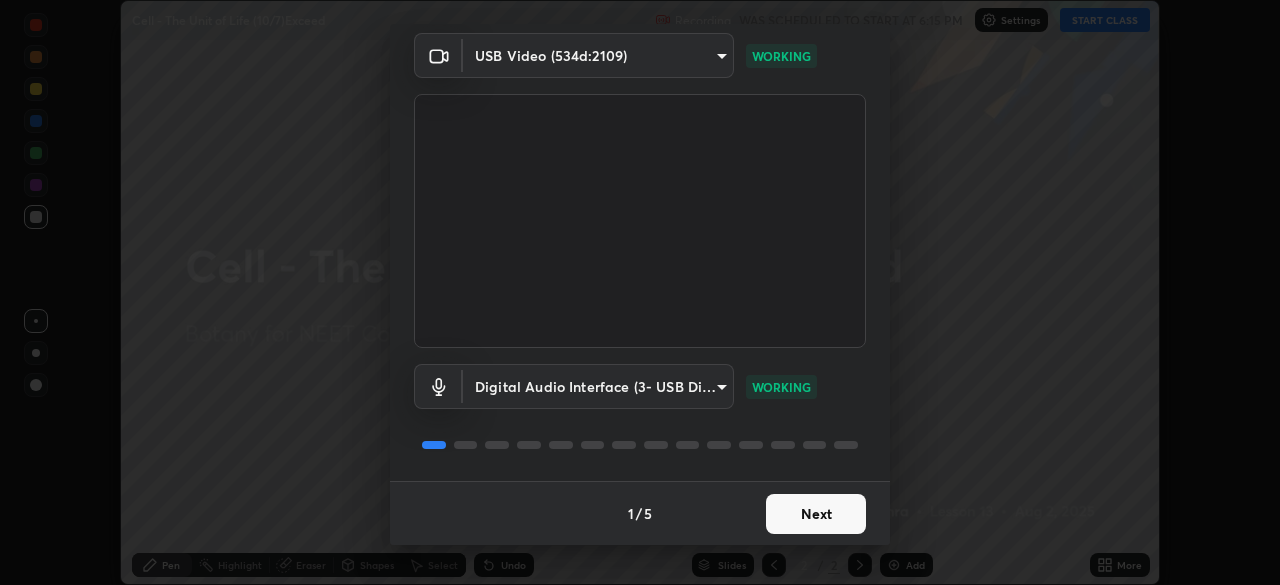 click on "Next" at bounding box center (816, 514) 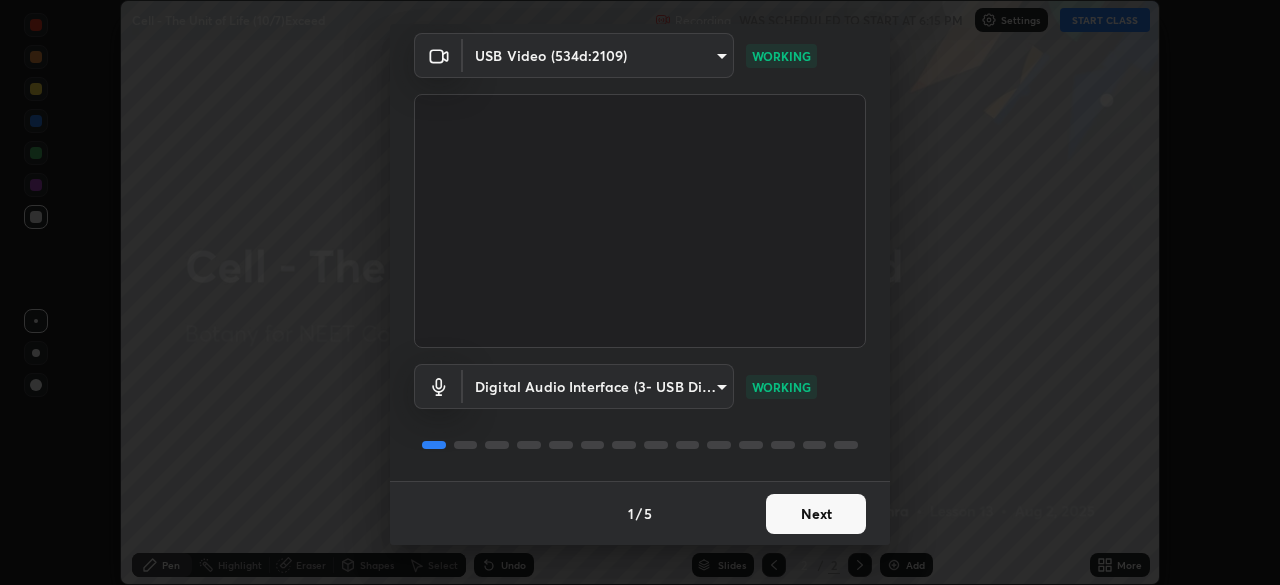 scroll, scrollTop: 0, scrollLeft: 0, axis: both 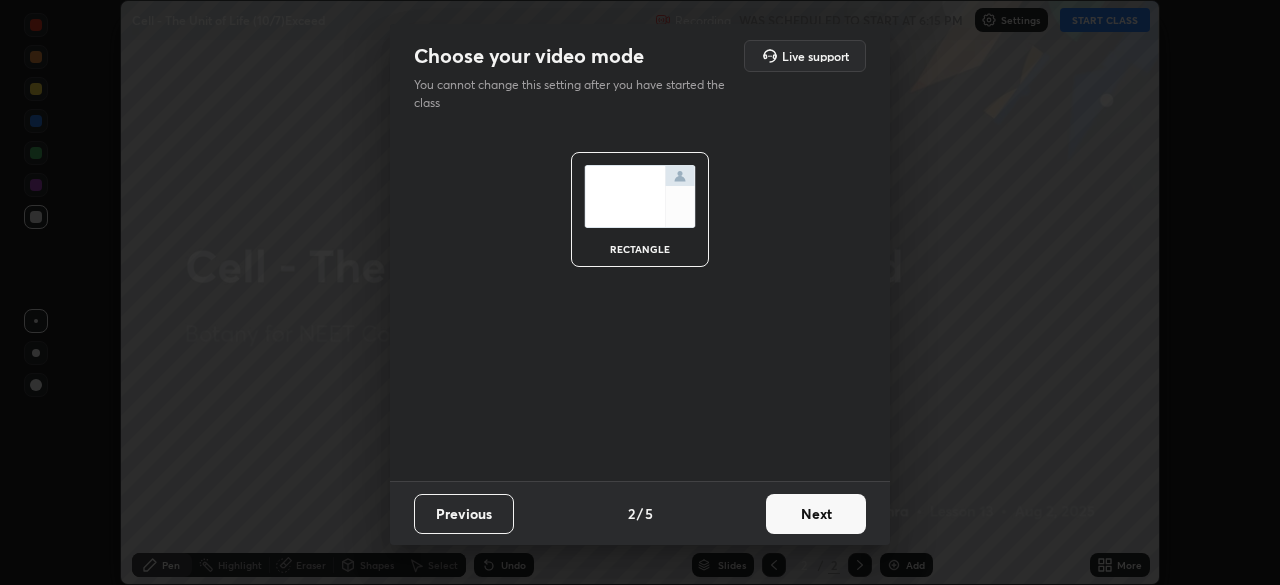 click on "Next" at bounding box center [816, 514] 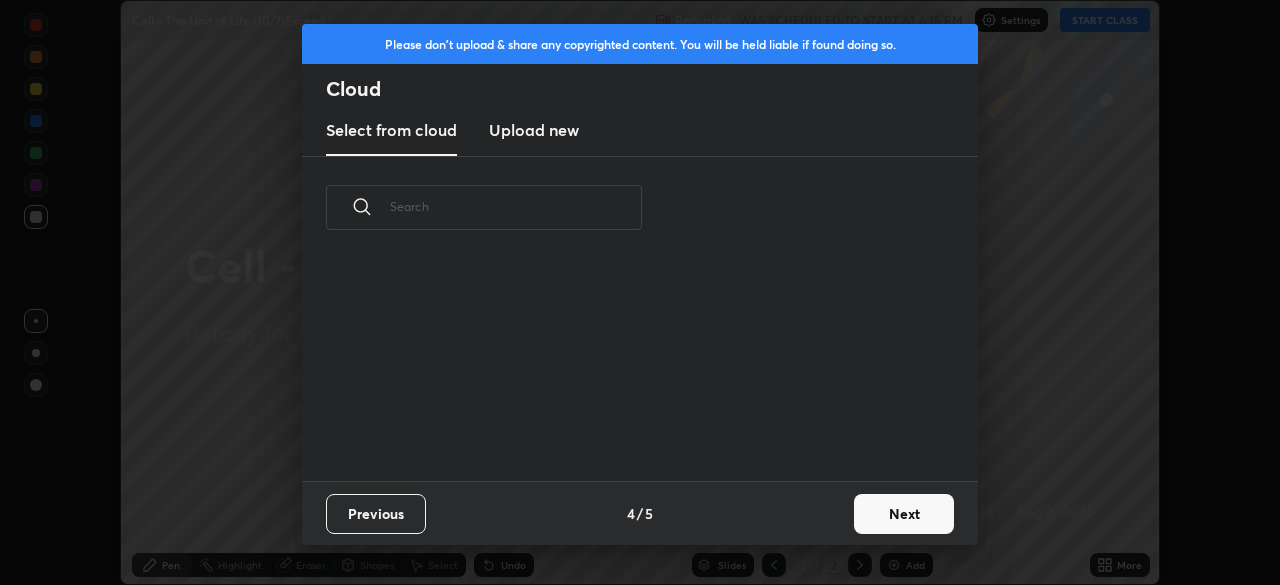 click on "Next" at bounding box center (904, 514) 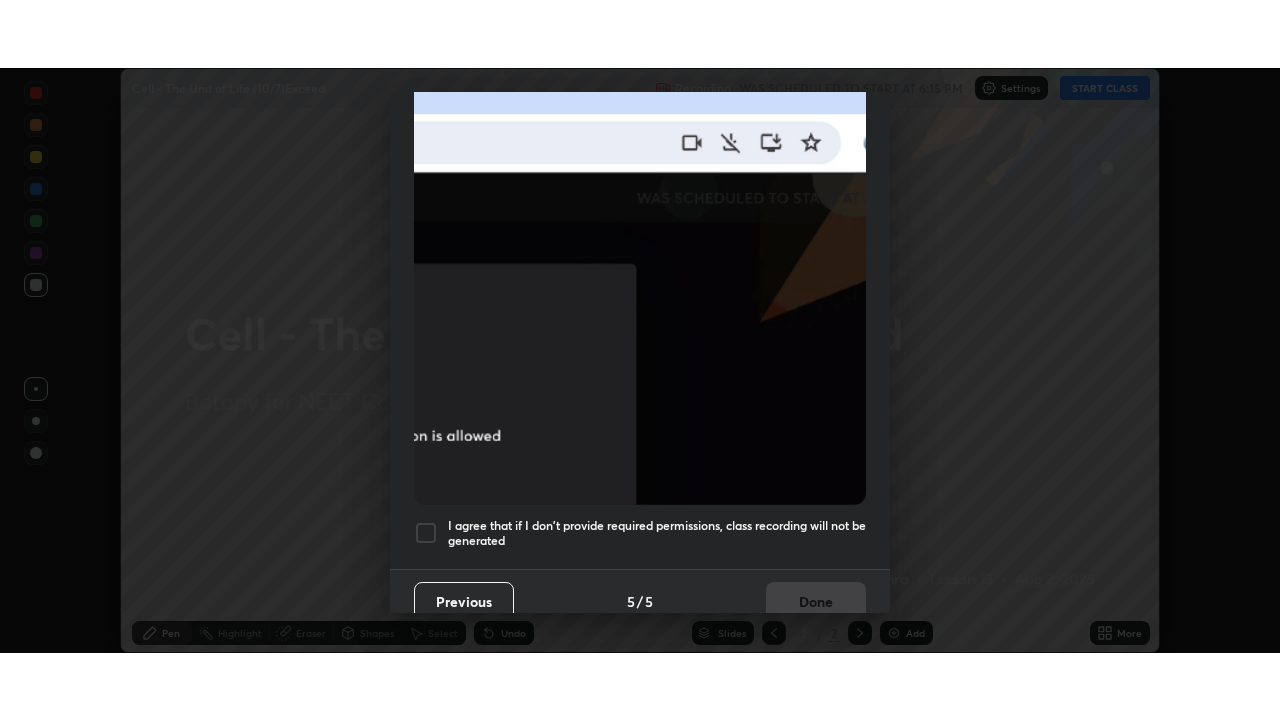 scroll, scrollTop: 479, scrollLeft: 0, axis: vertical 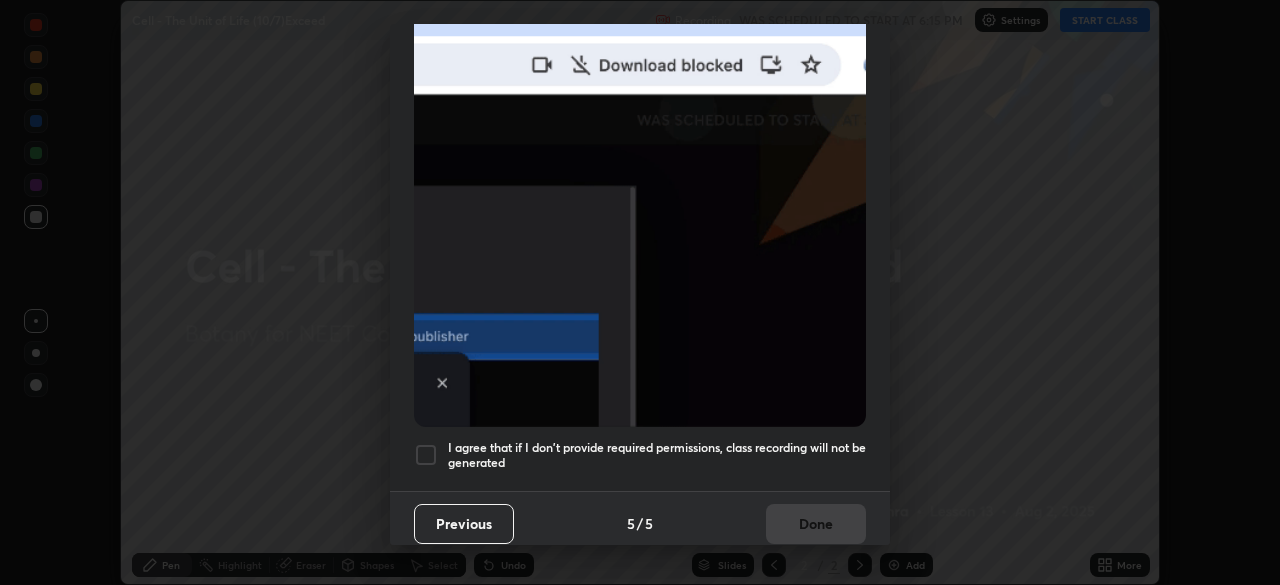 click at bounding box center [426, 455] 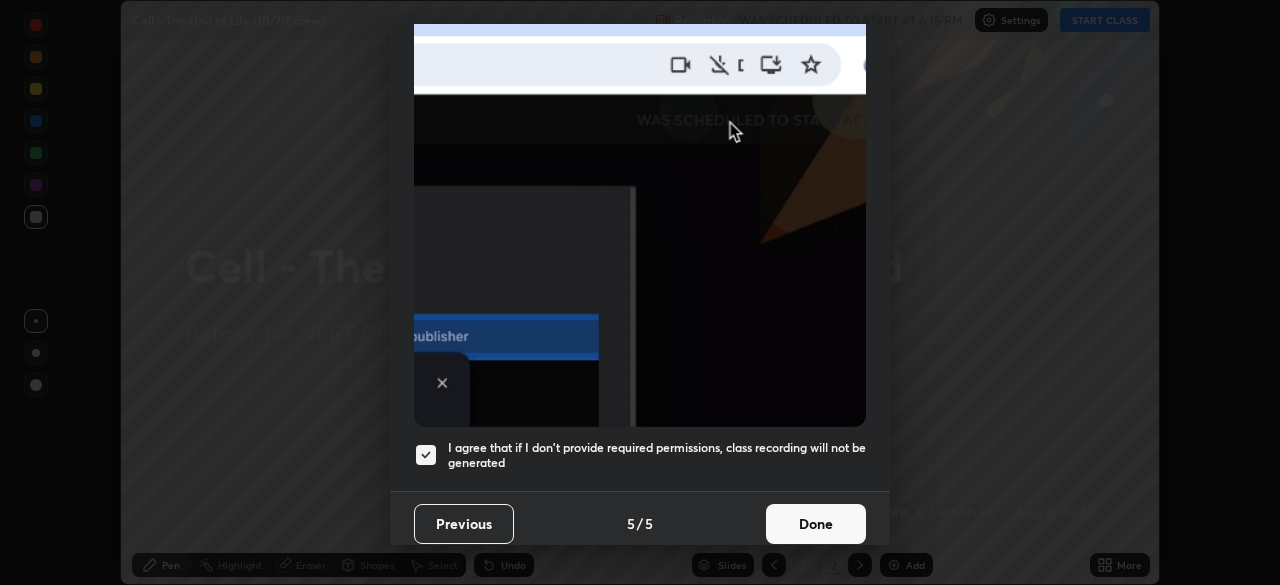 click on "Done" at bounding box center [816, 524] 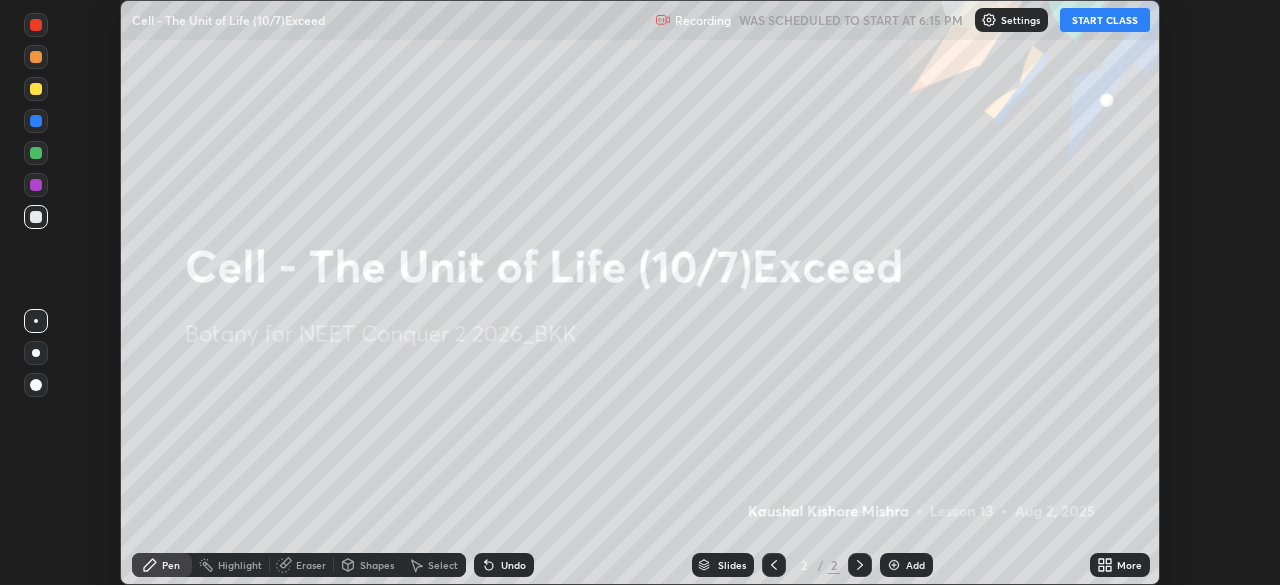 click 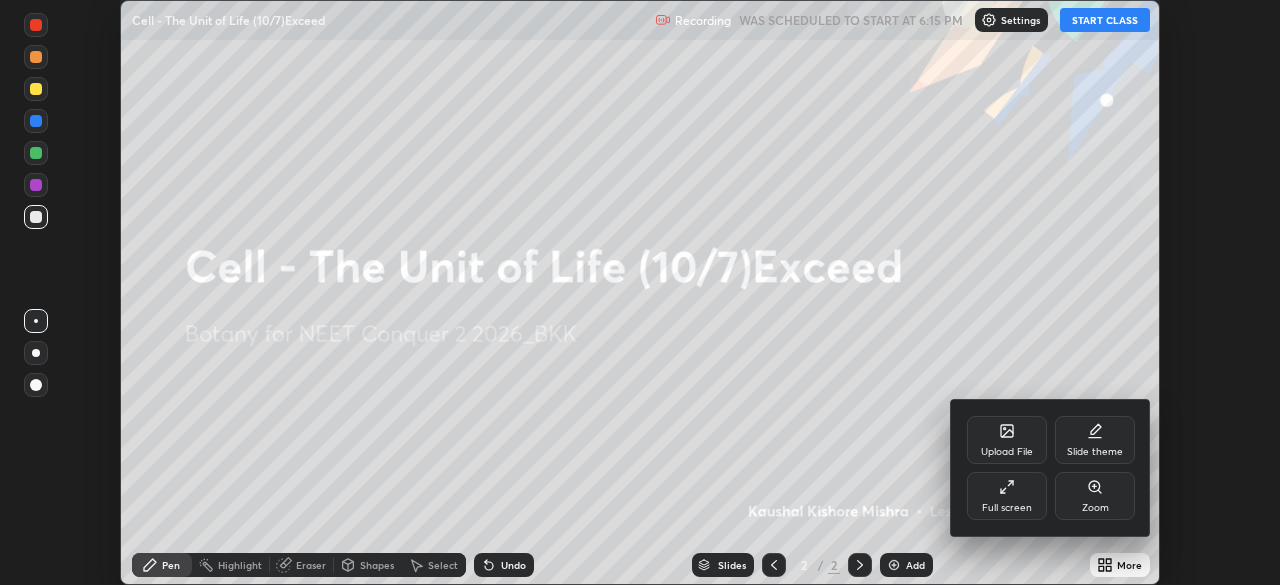 click on "Full screen" at bounding box center [1007, 496] 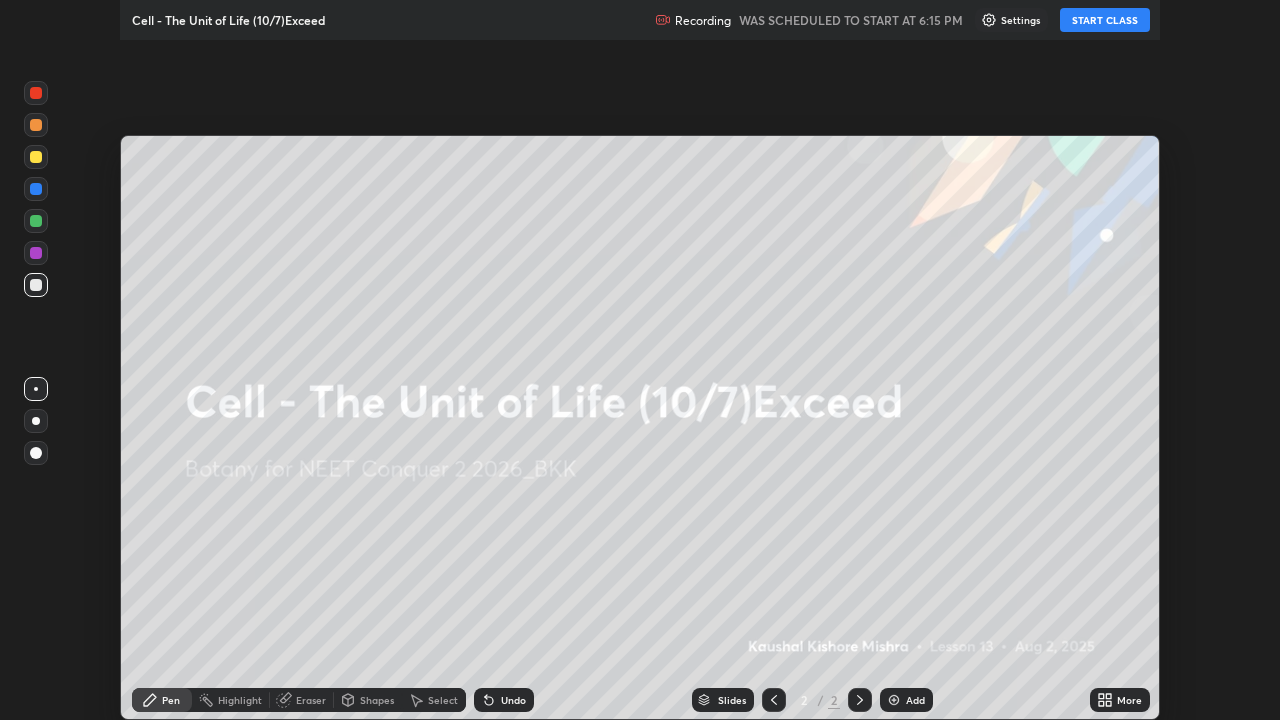 scroll, scrollTop: 99280, scrollLeft: 98720, axis: both 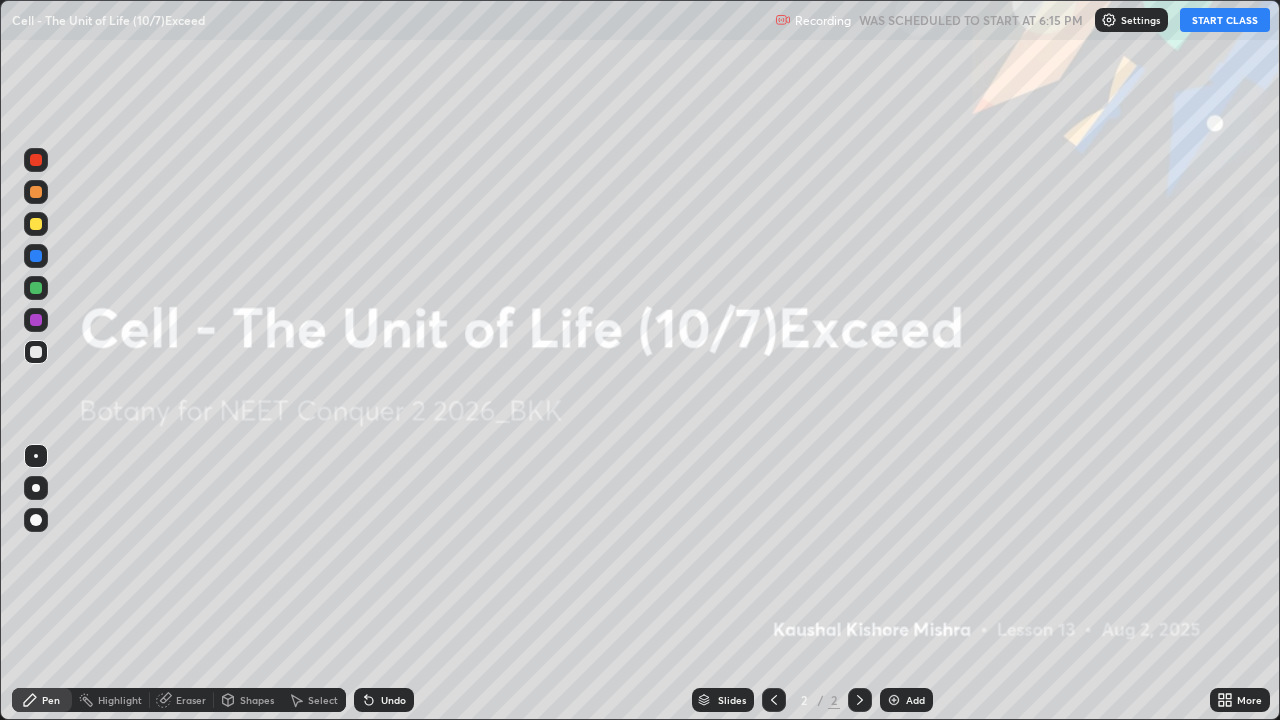 click on "START CLASS" at bounding box center (1225, 20) 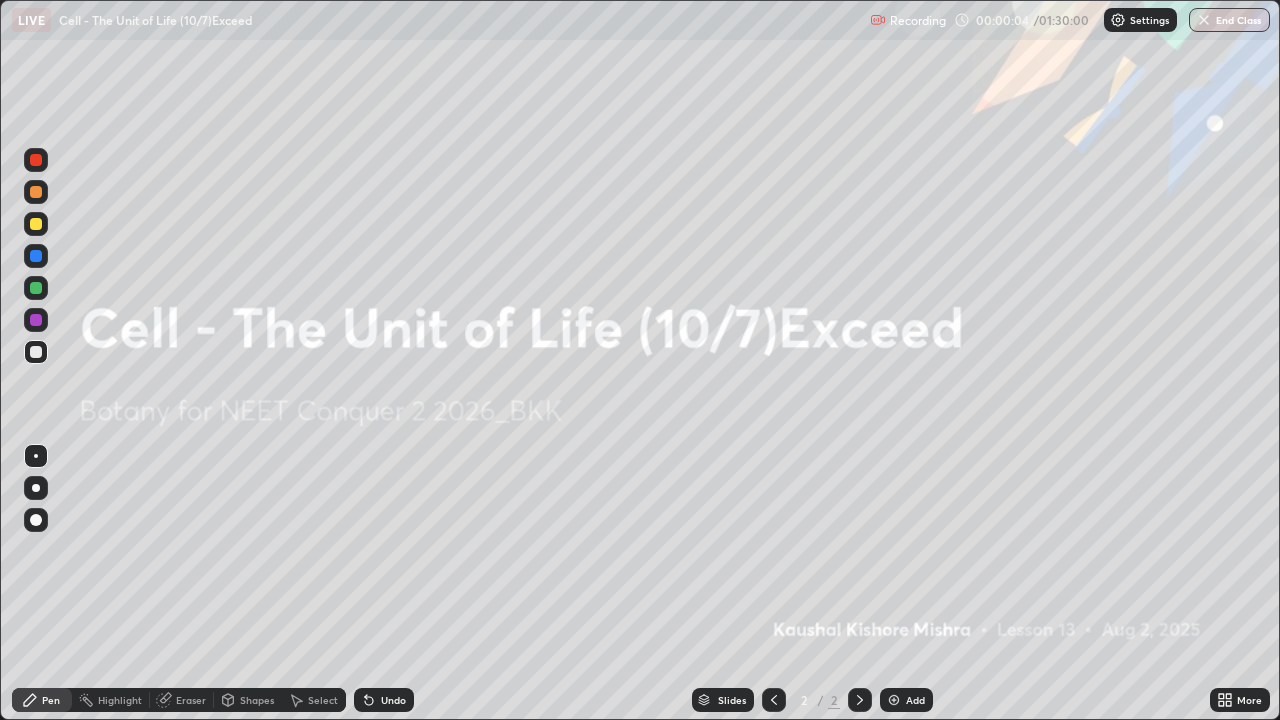 click at bounding box center [894, 700] 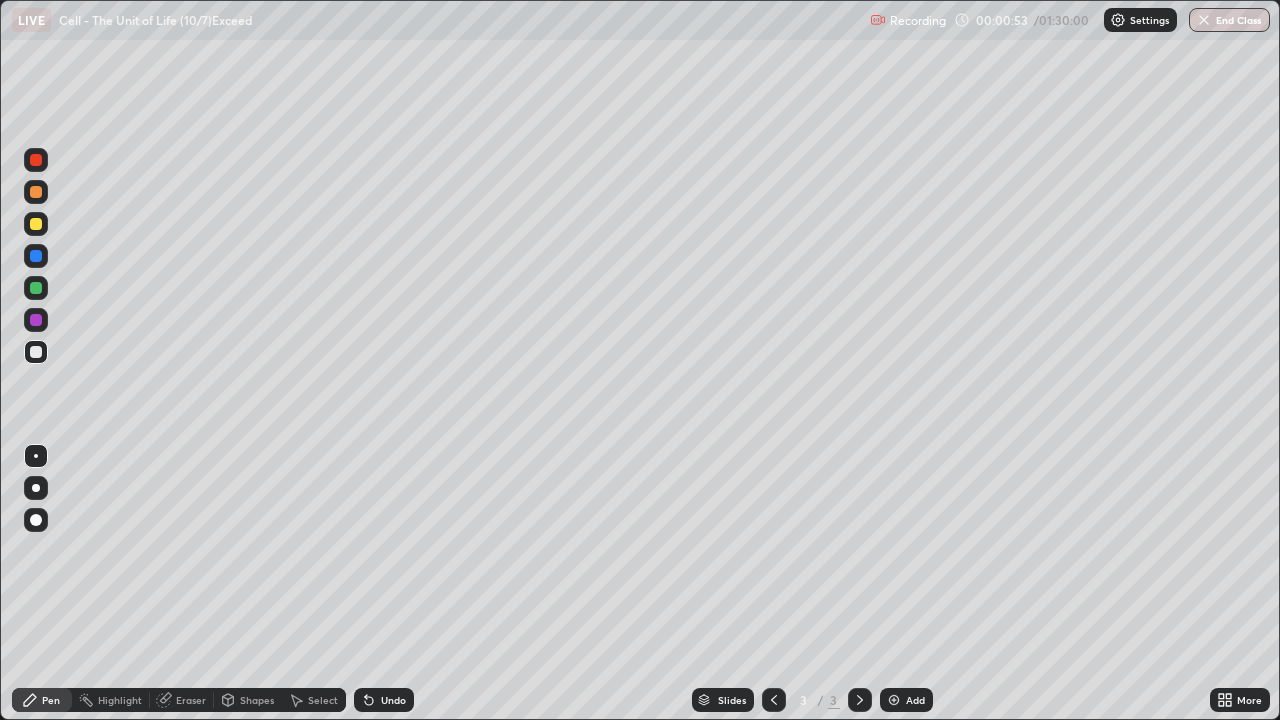 click at bounding box center [36, 224] 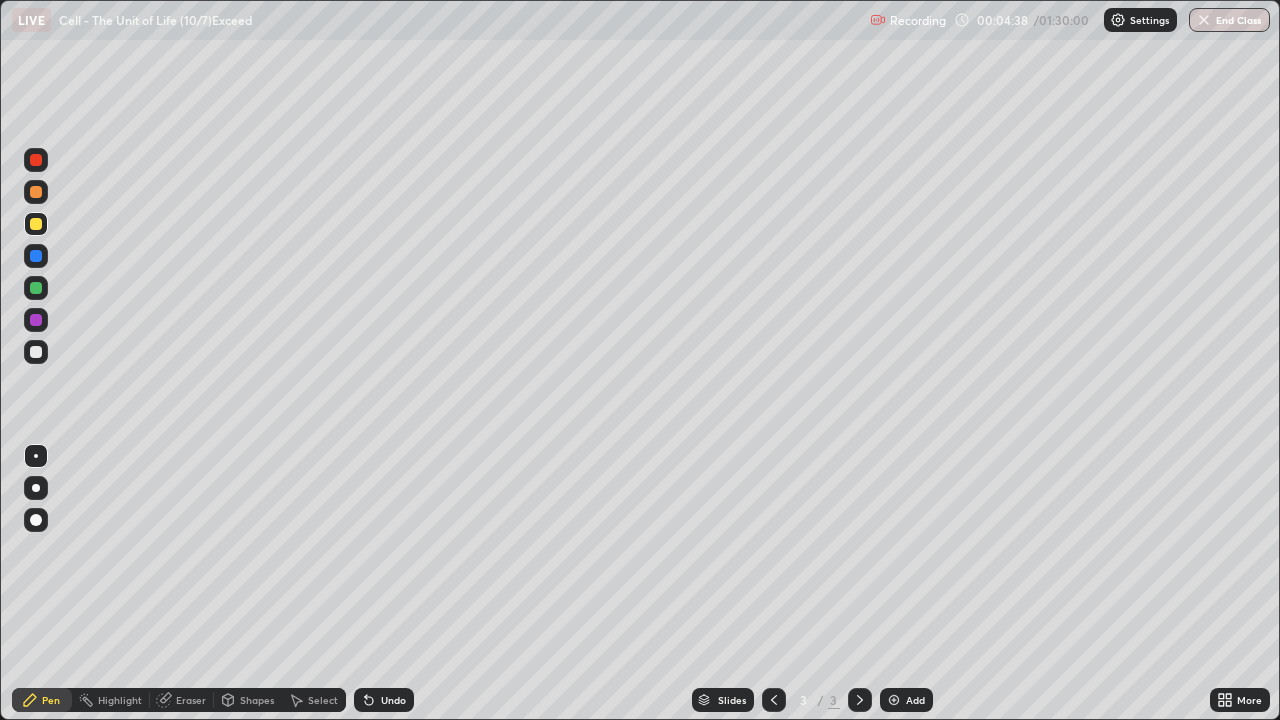 click at bounding box center (36, 352) 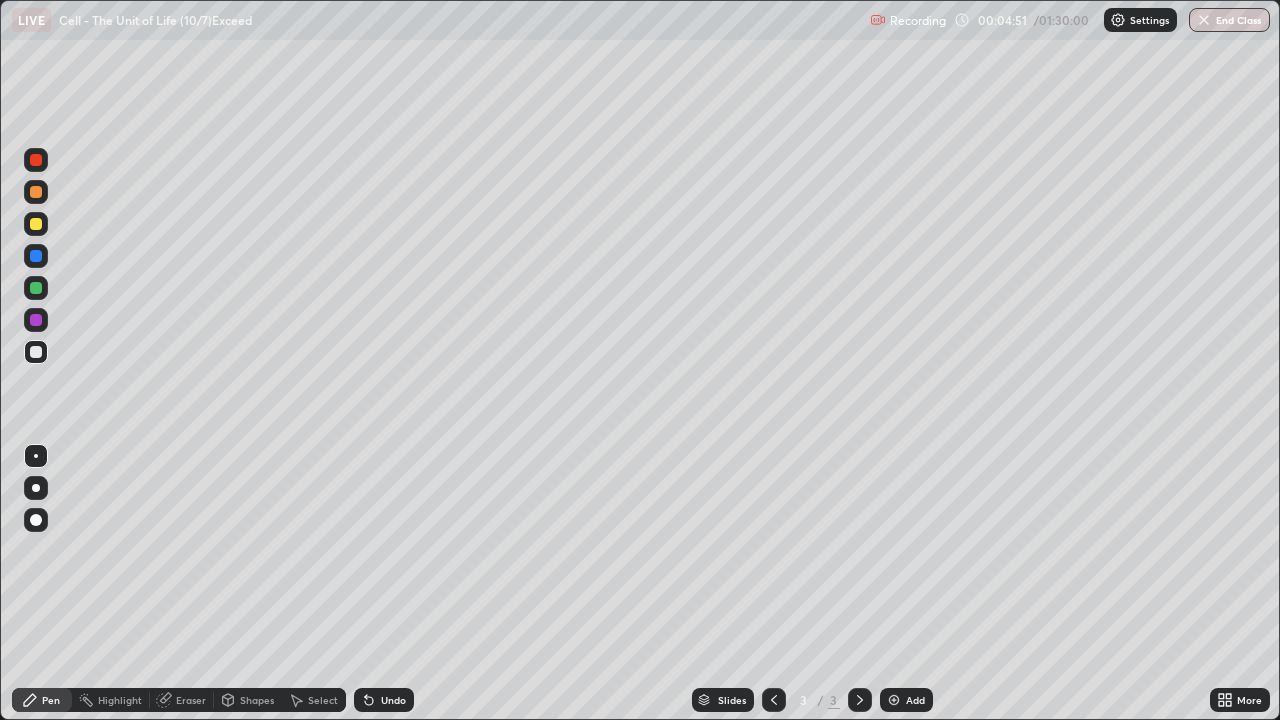 click on "Eraser" at bounding box center [191, 700] 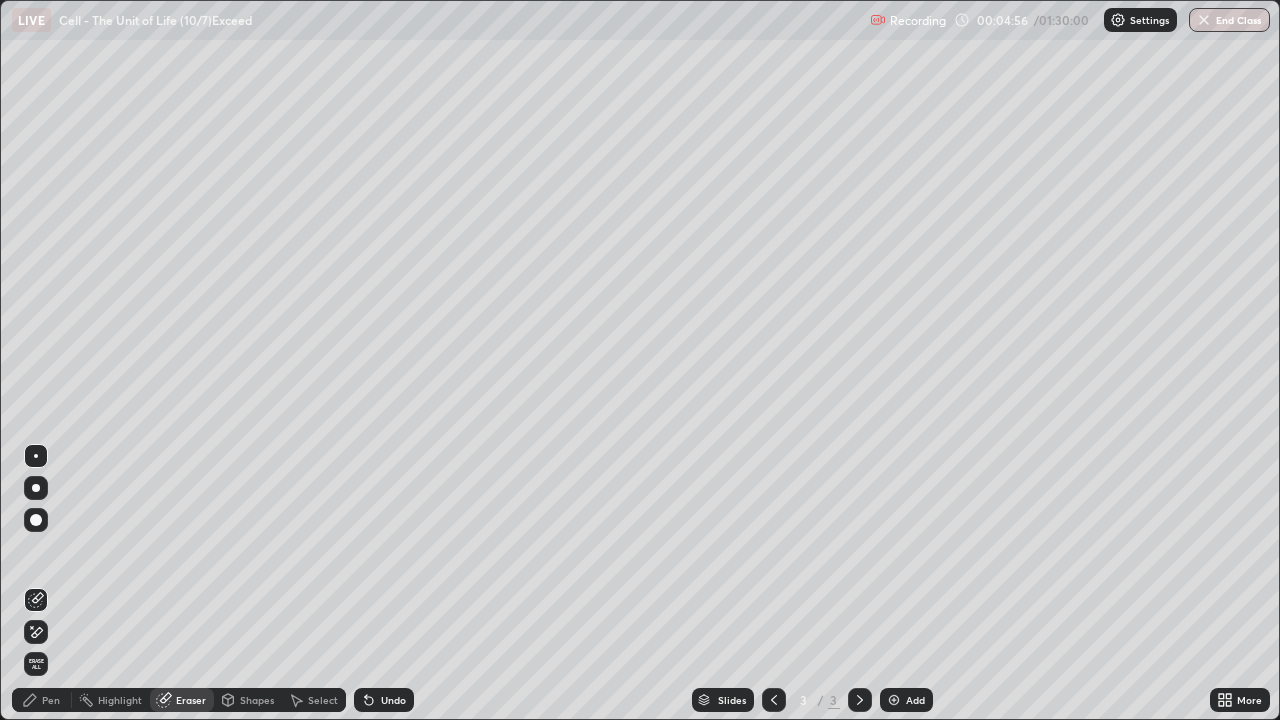 click on "Pen" at bounding box center (51, 700) 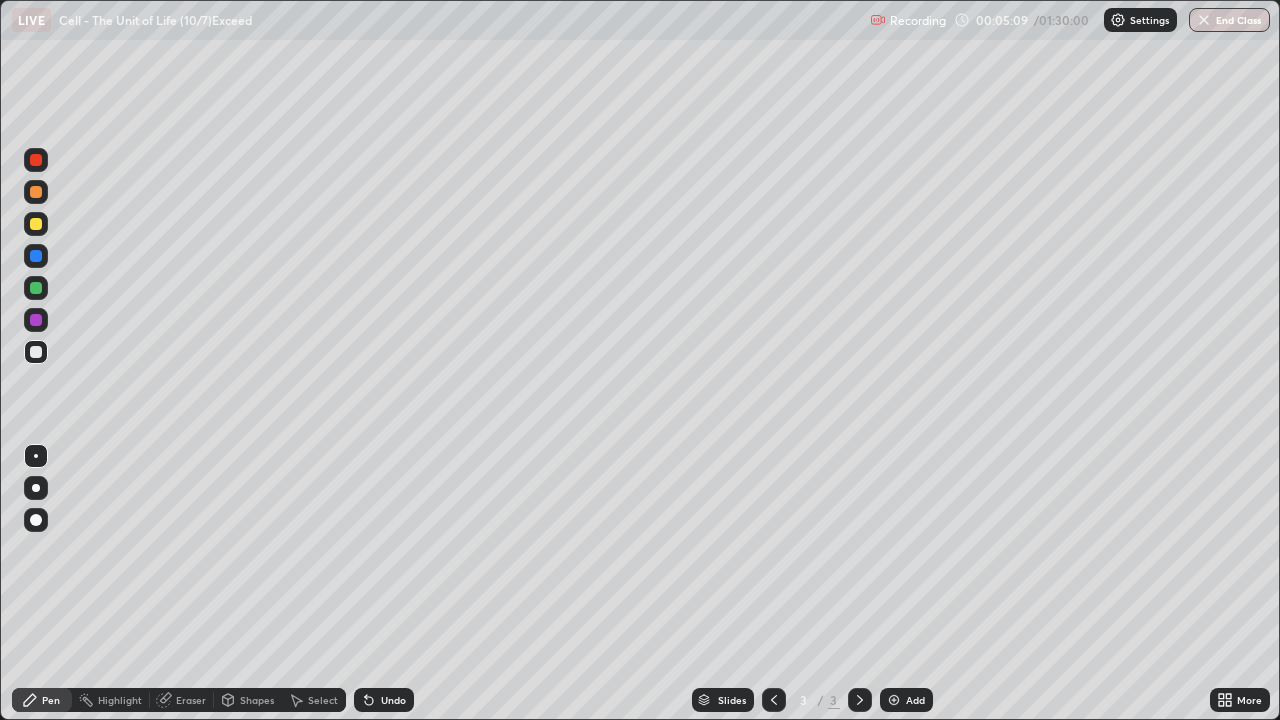 click at bounding box center [36, 288] 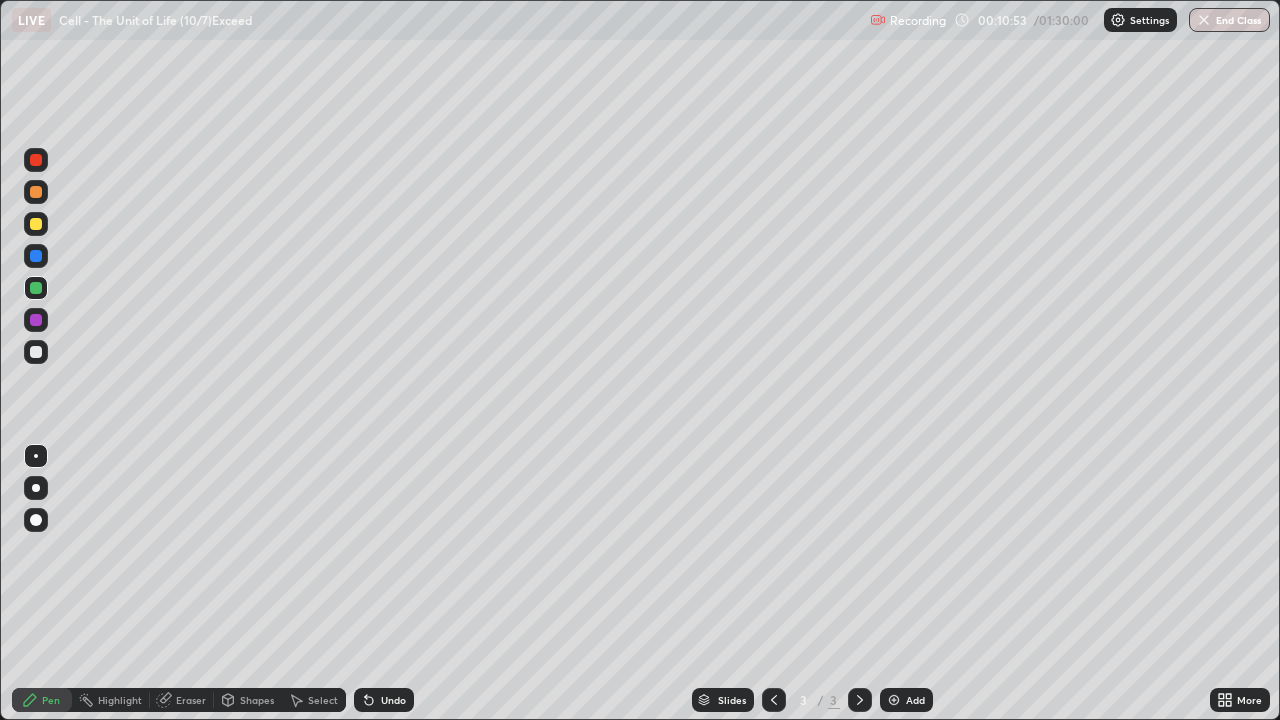 click at bounding box center (36, 224) 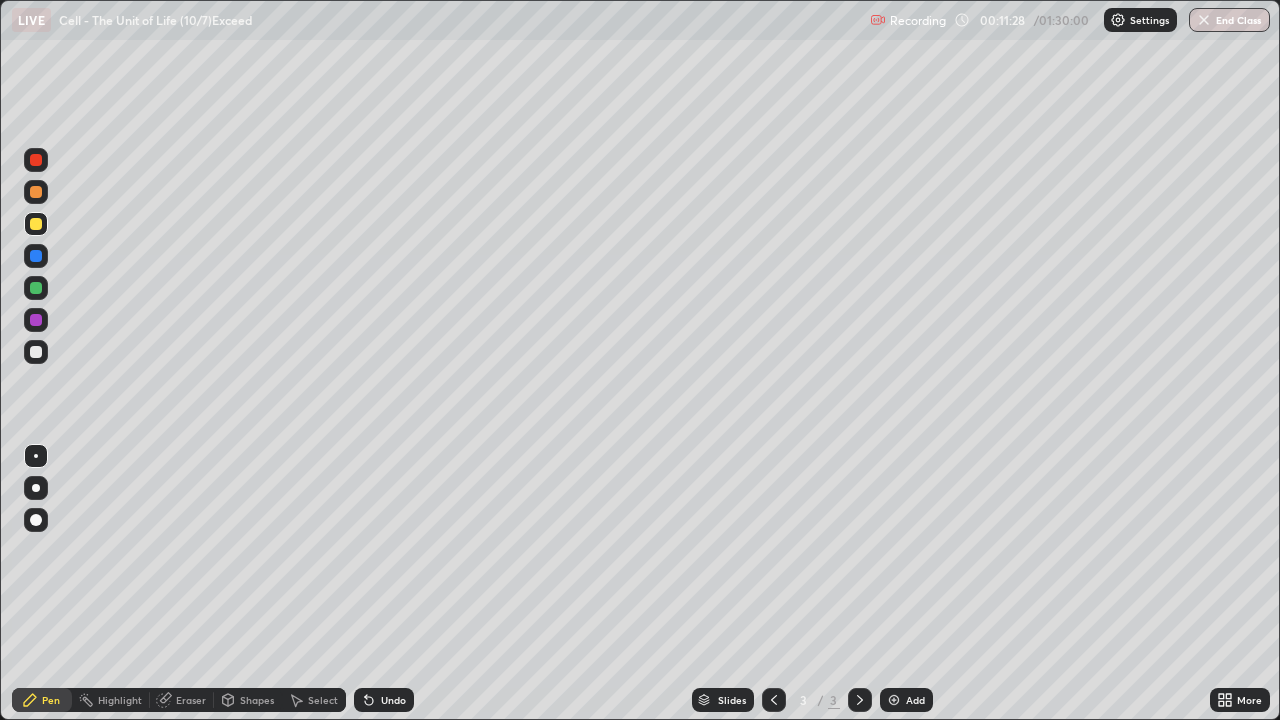 click at bounding box center [36, 288] 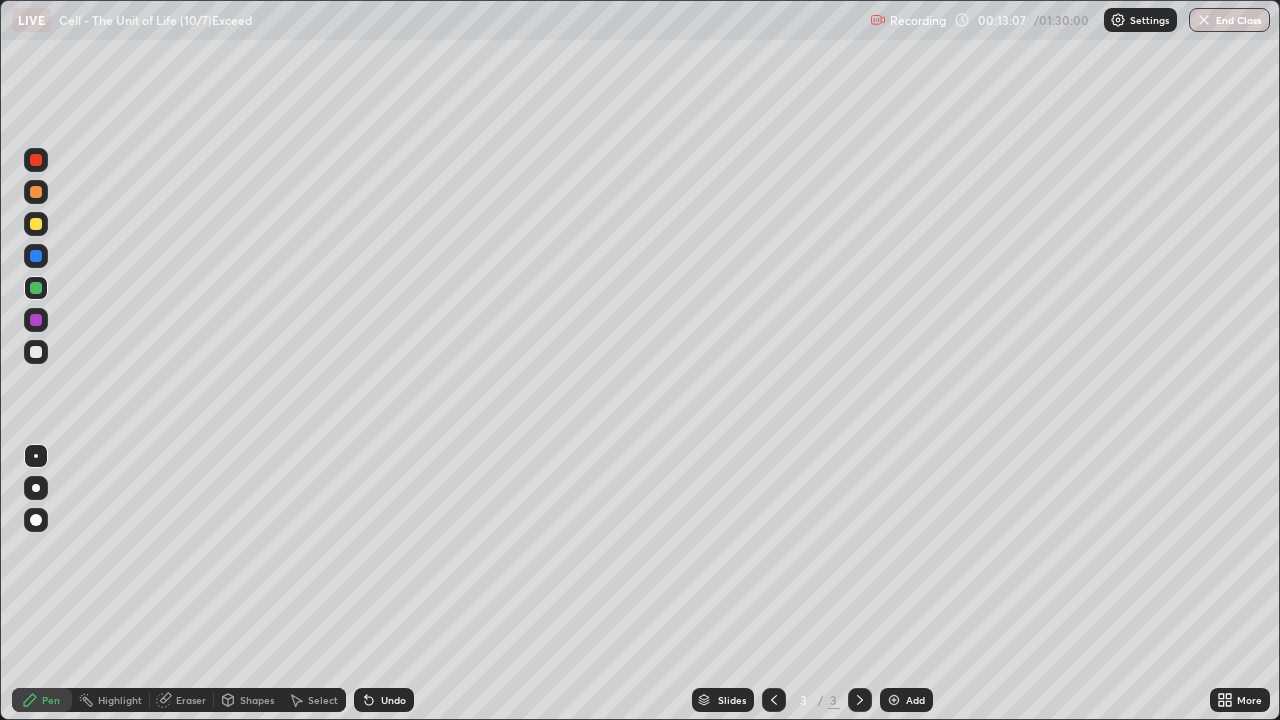 click at bounding box center [36, 320] 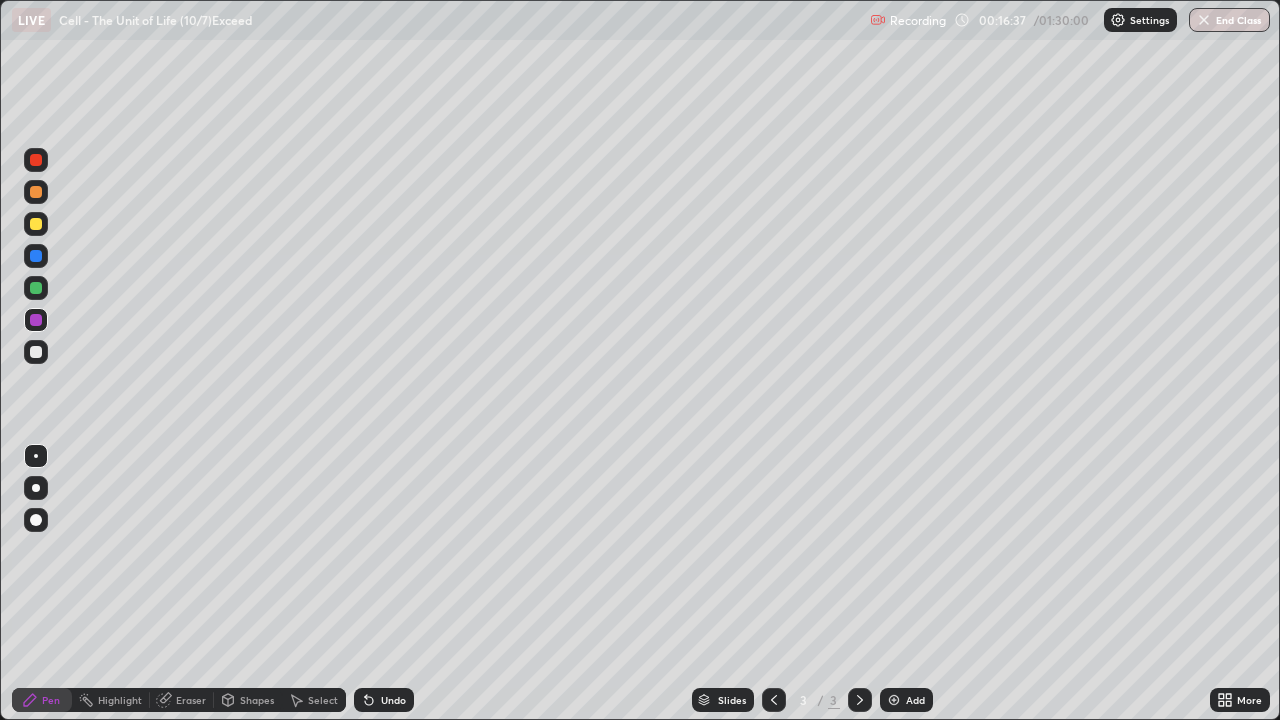 click at bounding box center (36, 352) 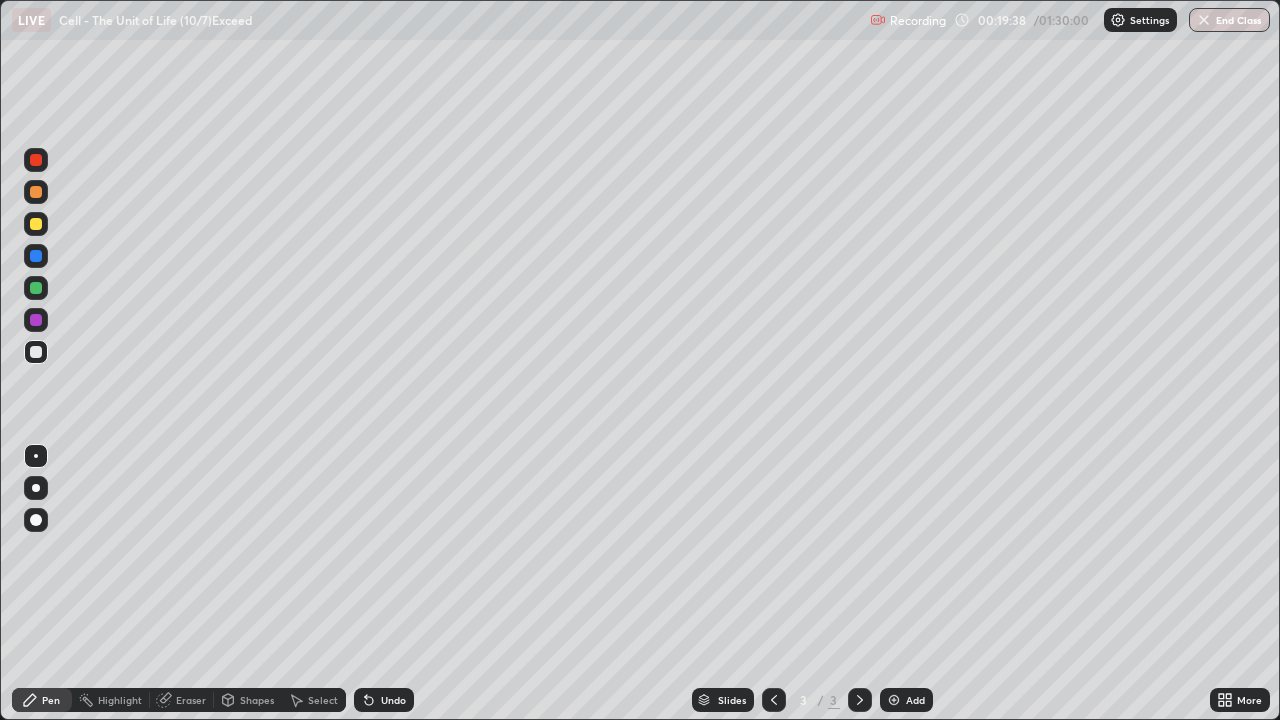 click at bounding box center [894, 700] 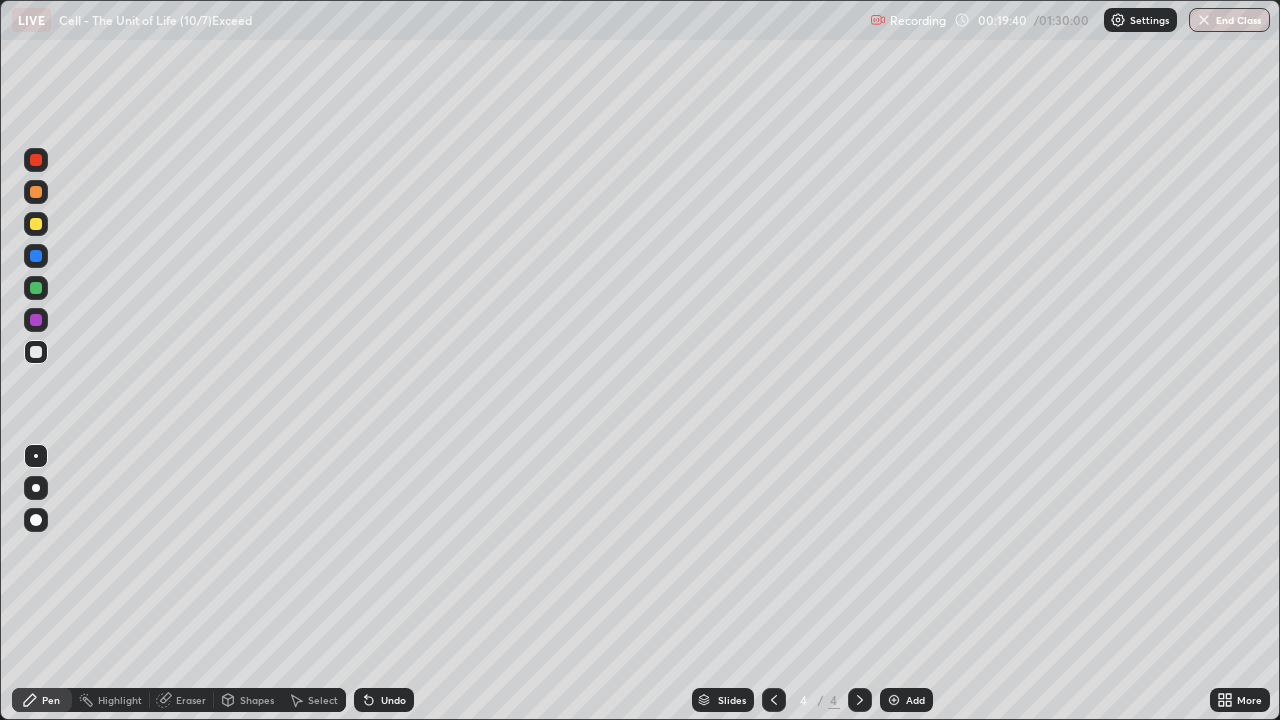 click at bounding box center (36, 288) 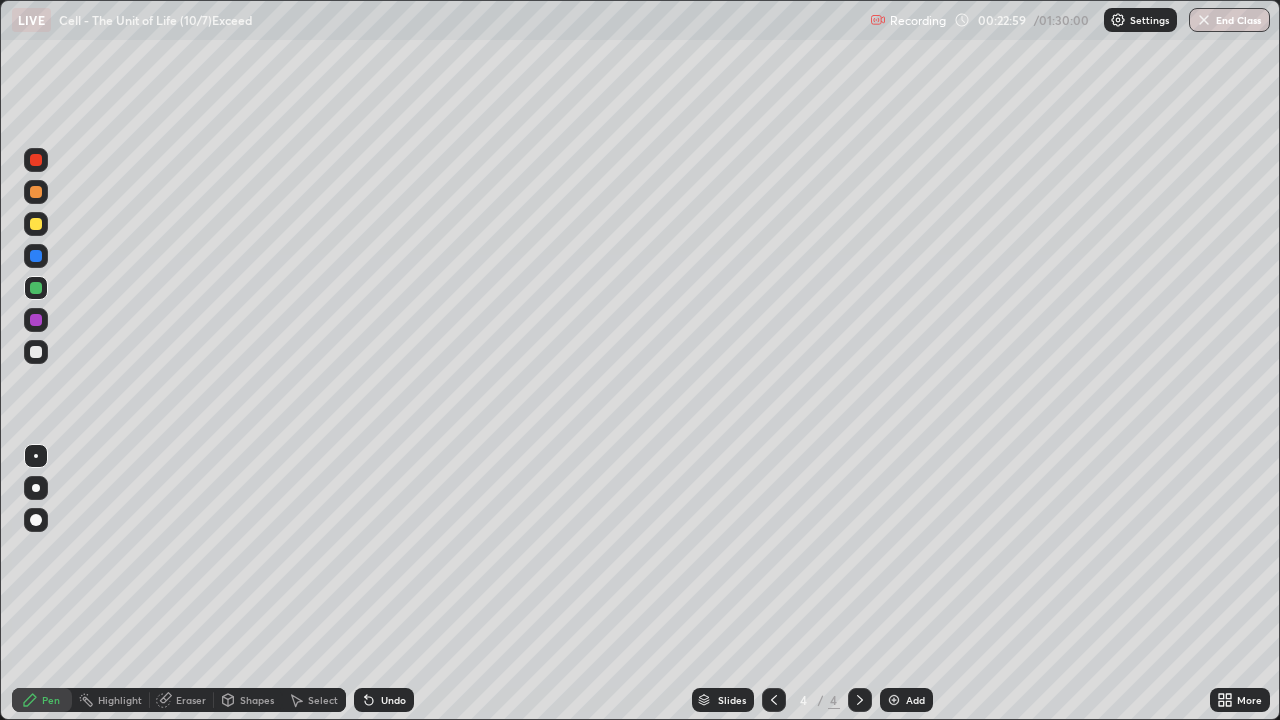 click at bounding box center (36, 352) 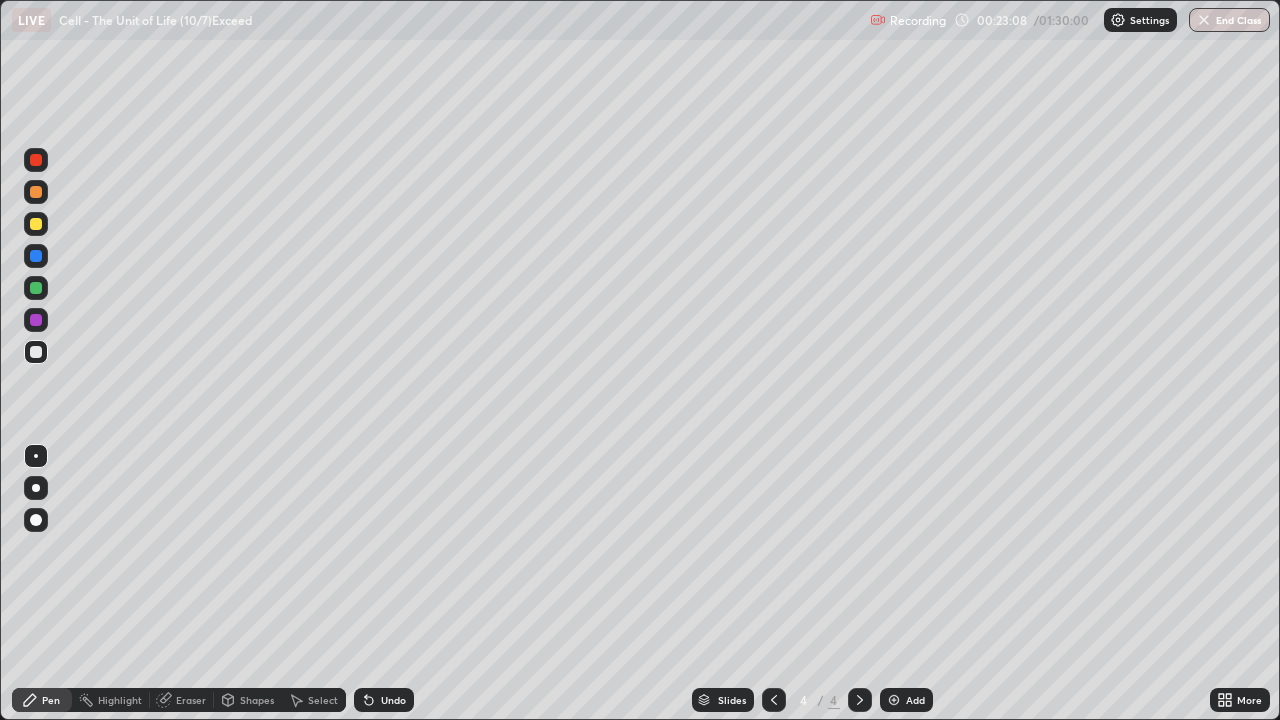 click at bounding box center [36, 224] 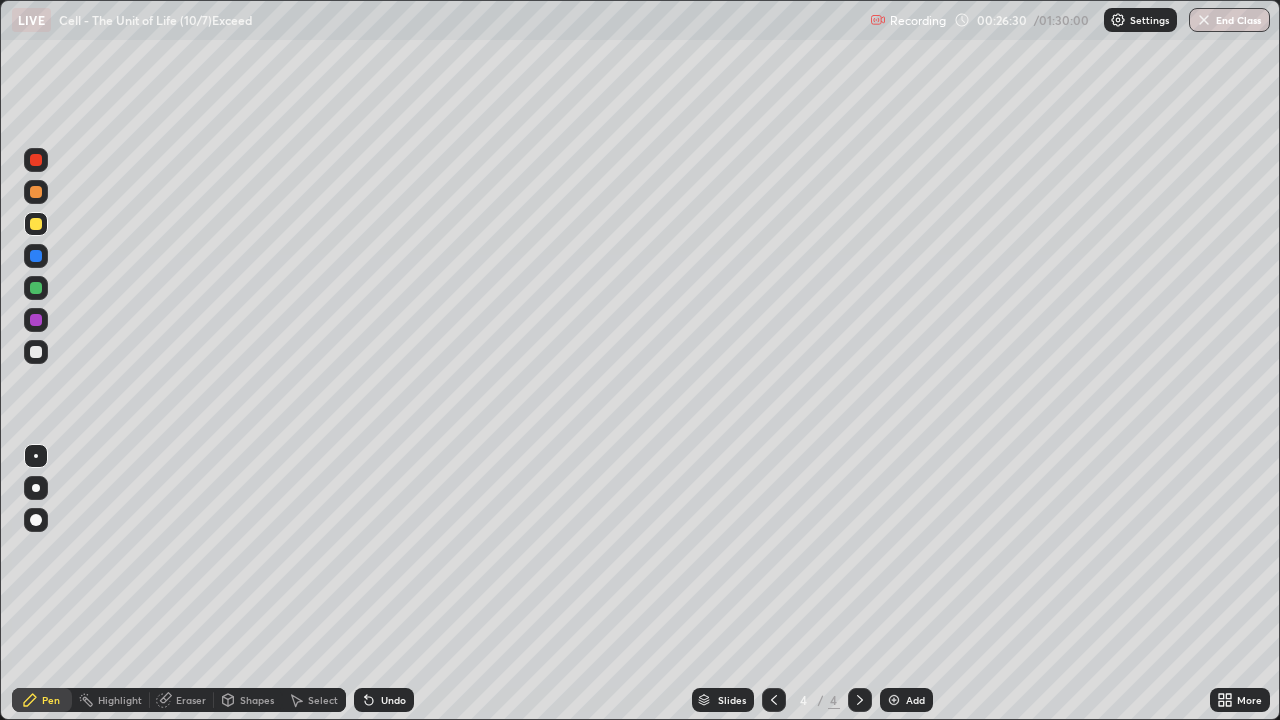 click at bounding box center [36, 288] 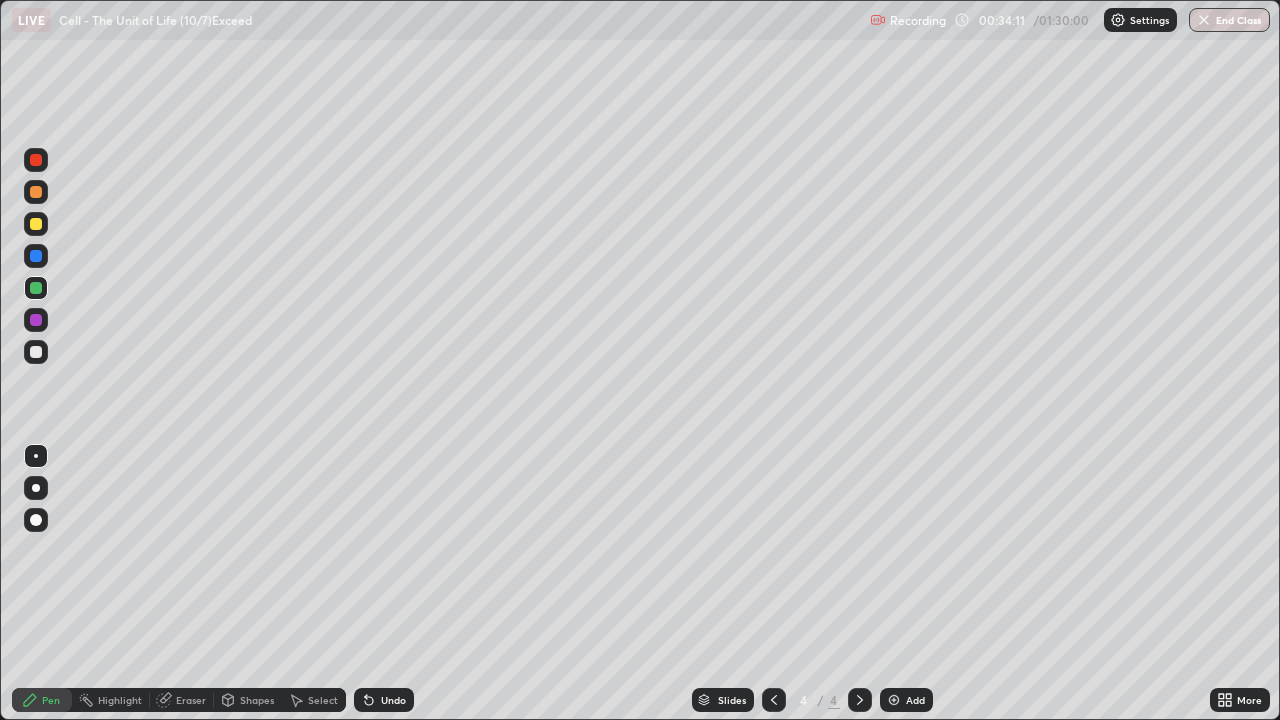 click at bounding box center [36, 352] 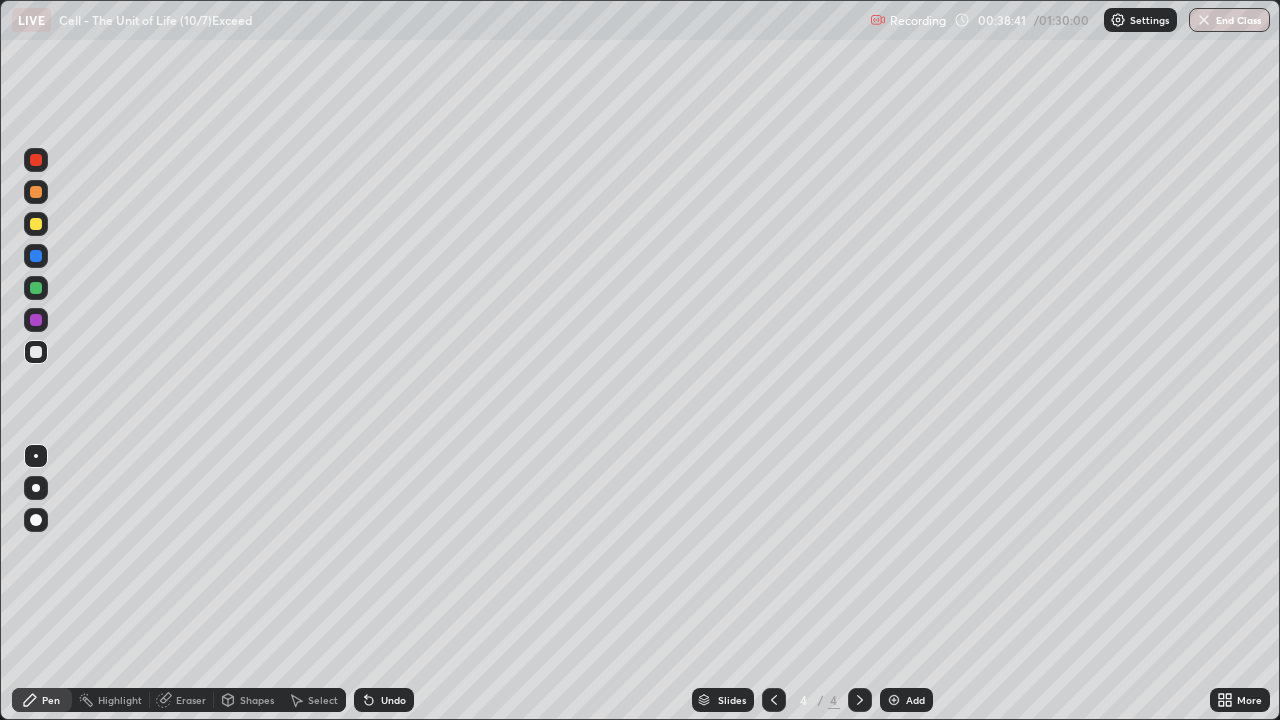 click on "Add" at bounding box center [915, 700] 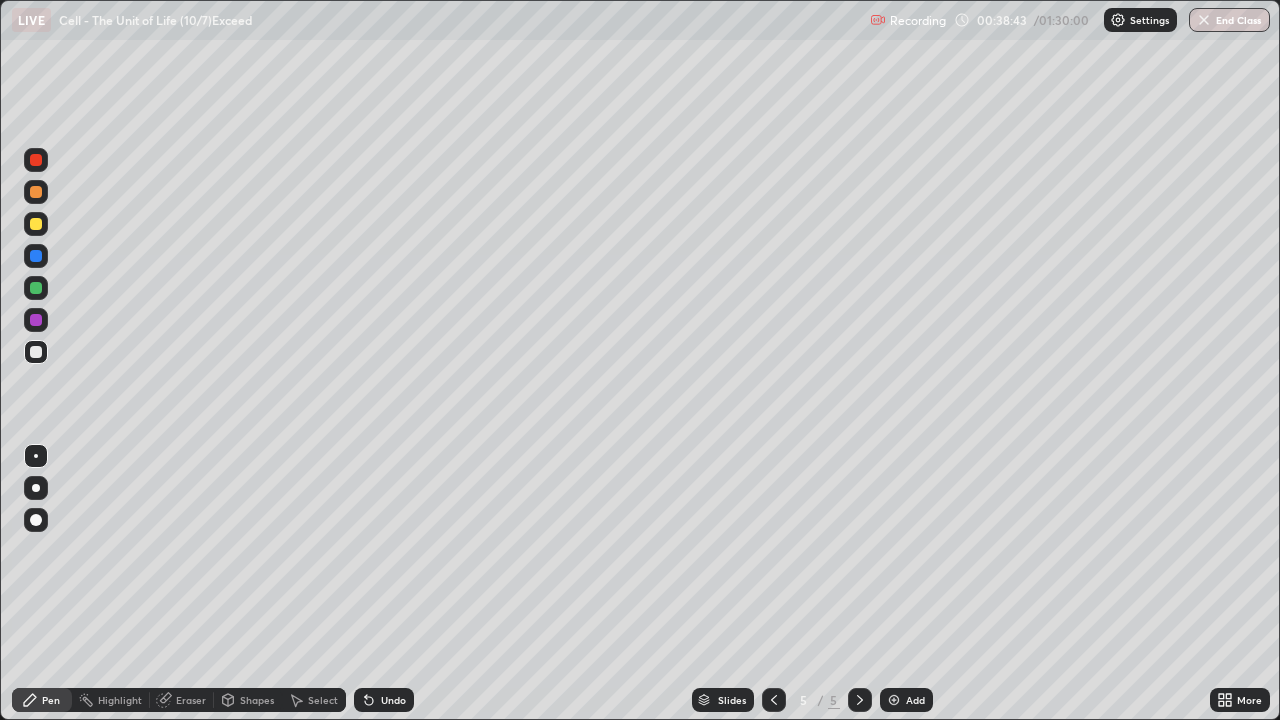 click at bounding box center [36, 288] 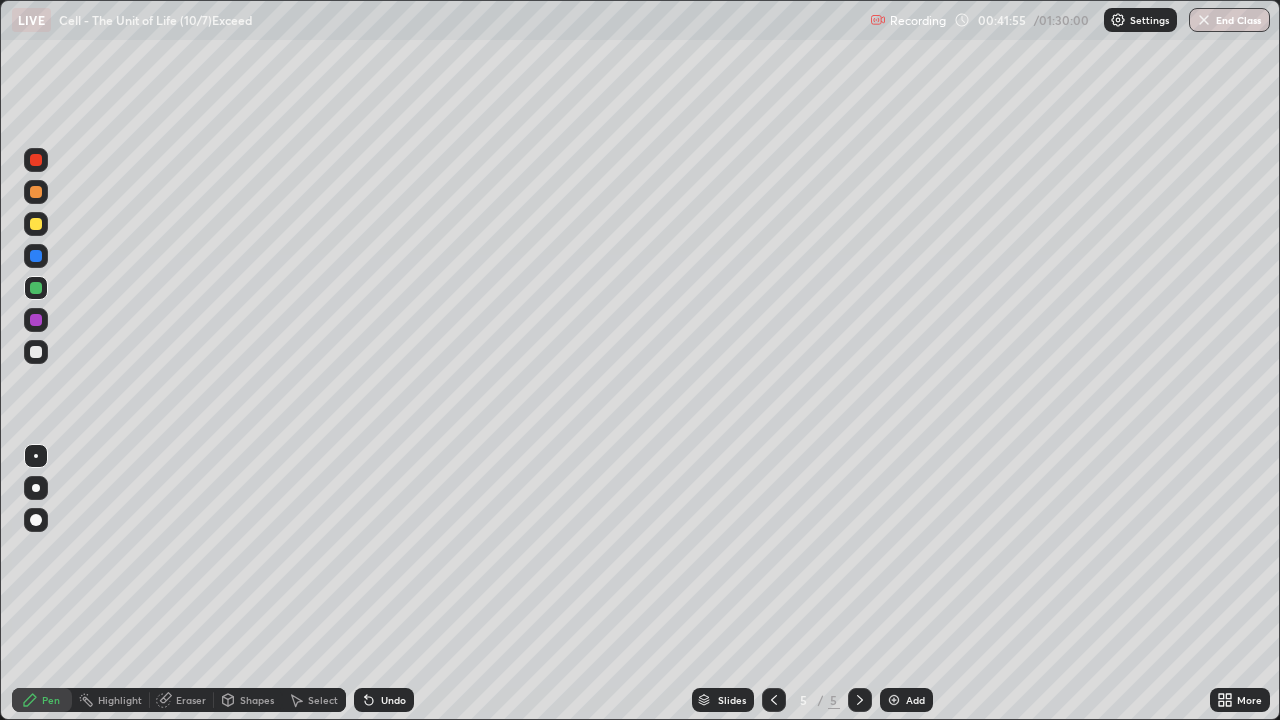 click at bounding box center (36, 224) 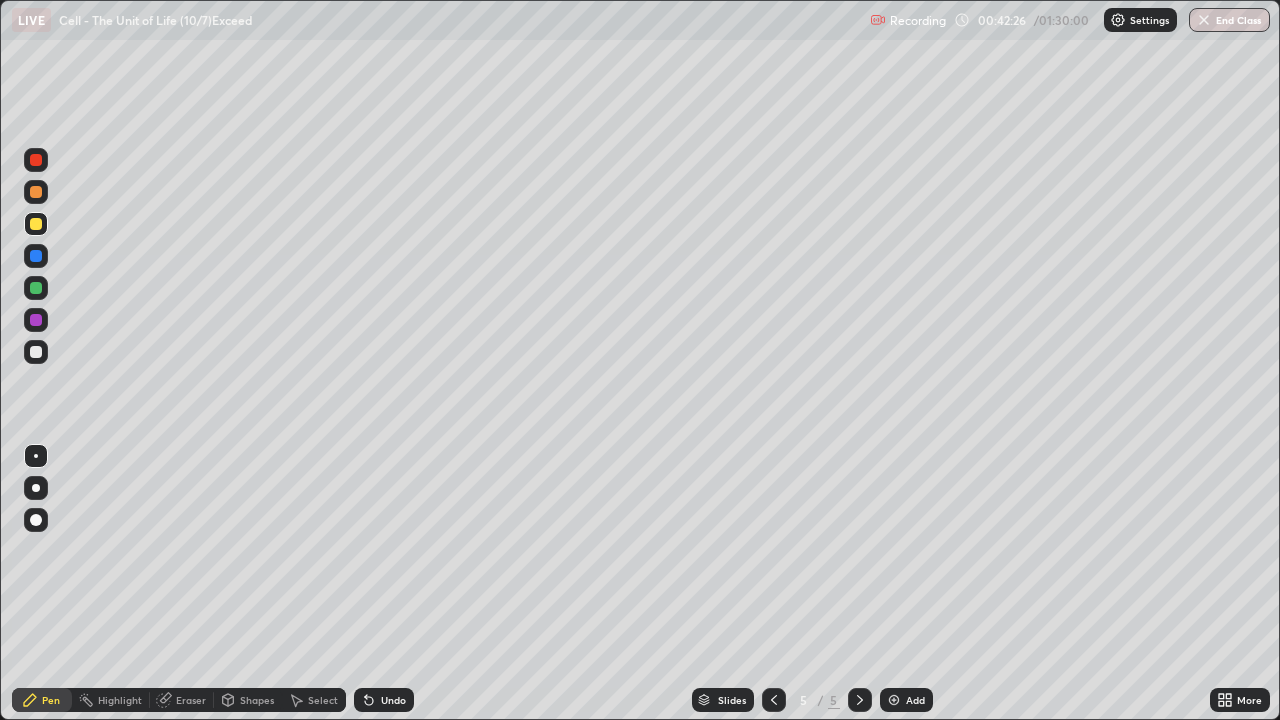 click at bounding box center (36, 288) 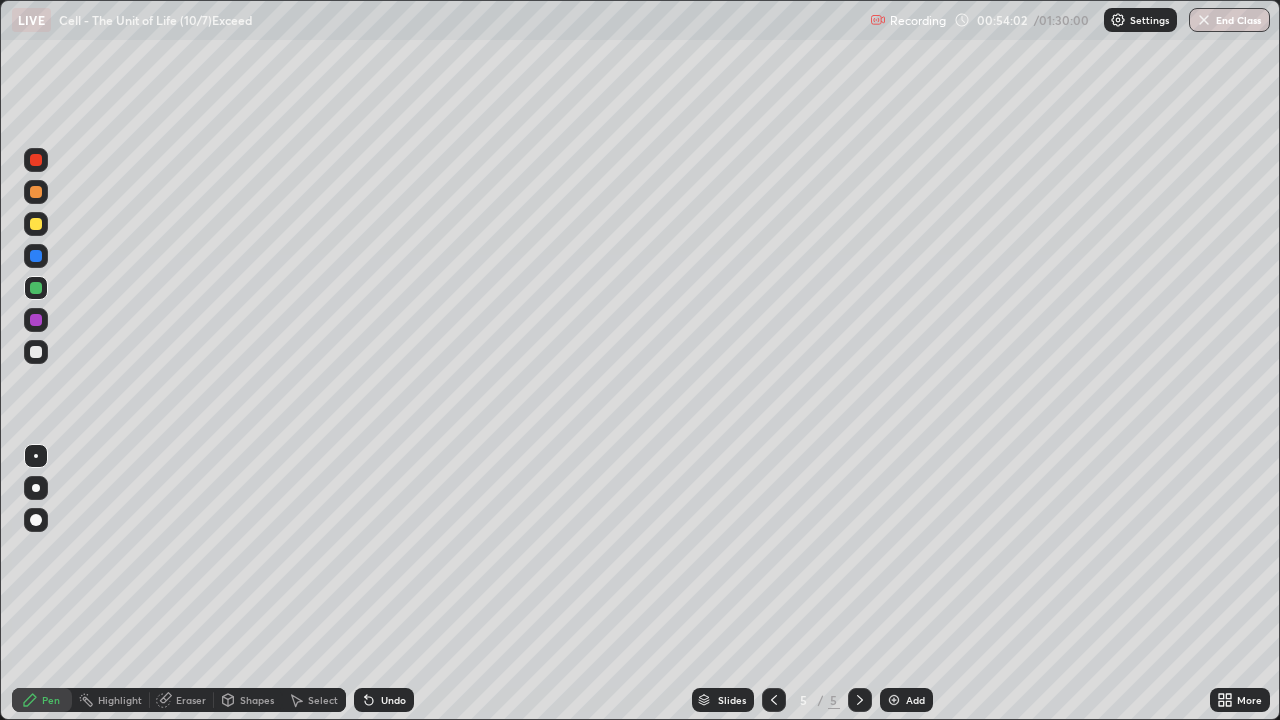 click at bounding box center [894, 700] 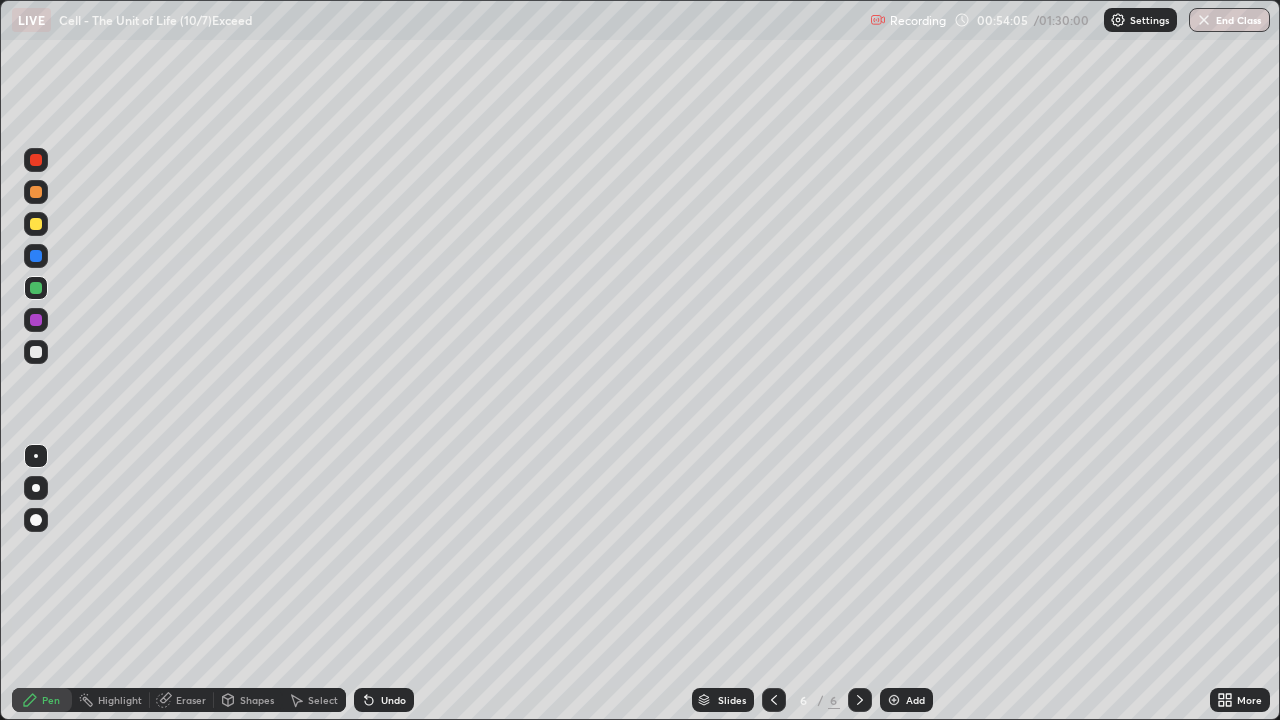 click at bounding box center (36, 224) 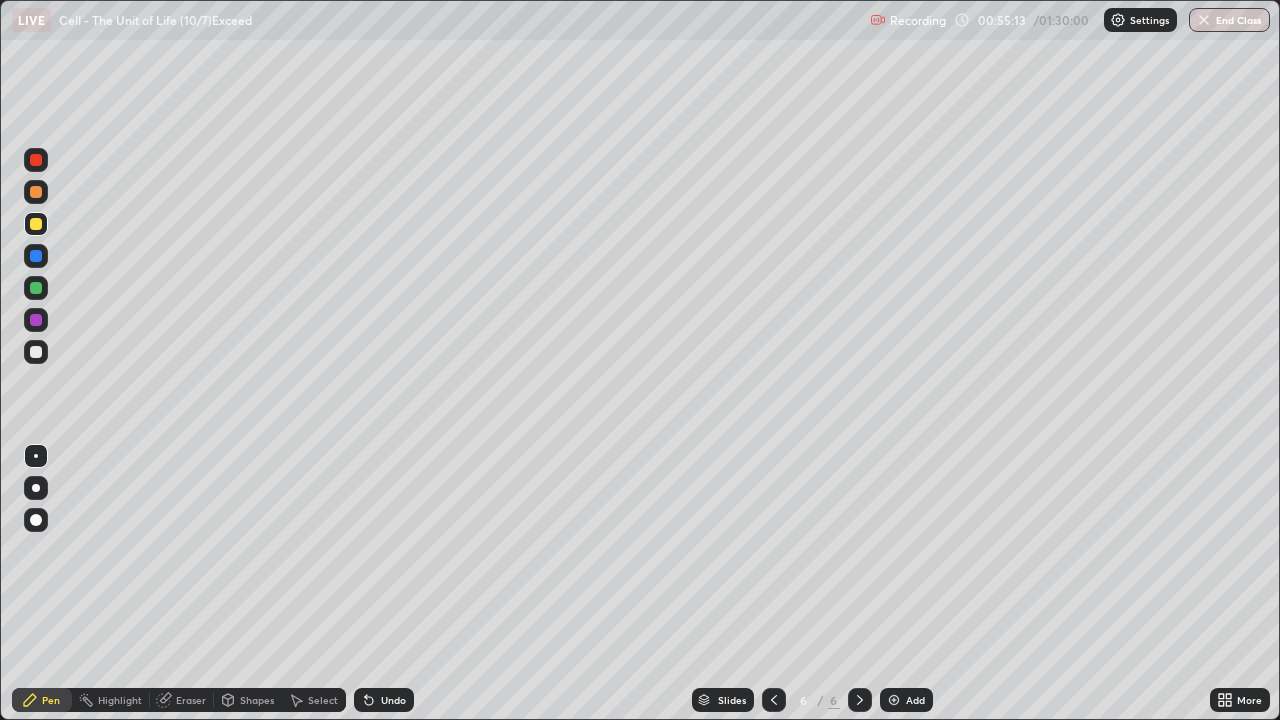 click at bounding box center [36, 288] 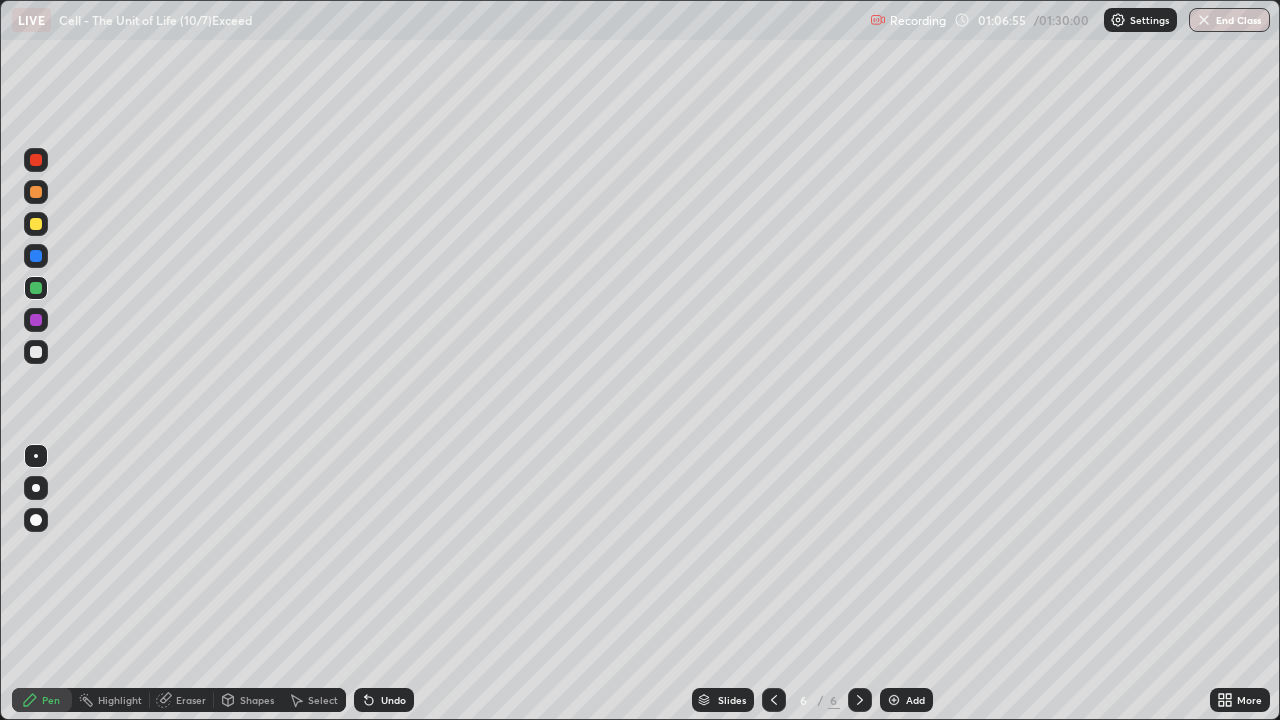 click at bounding box center [36, 352] 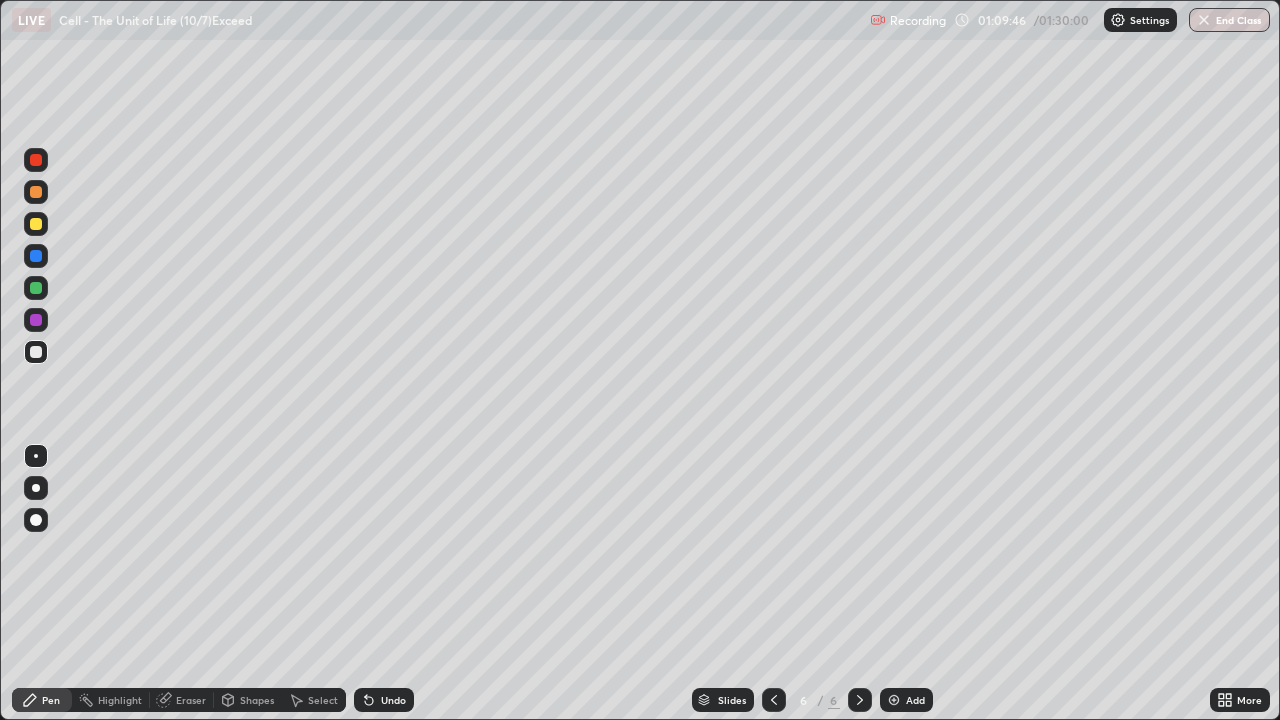 click on "Add" at bounding box center (906, 700) 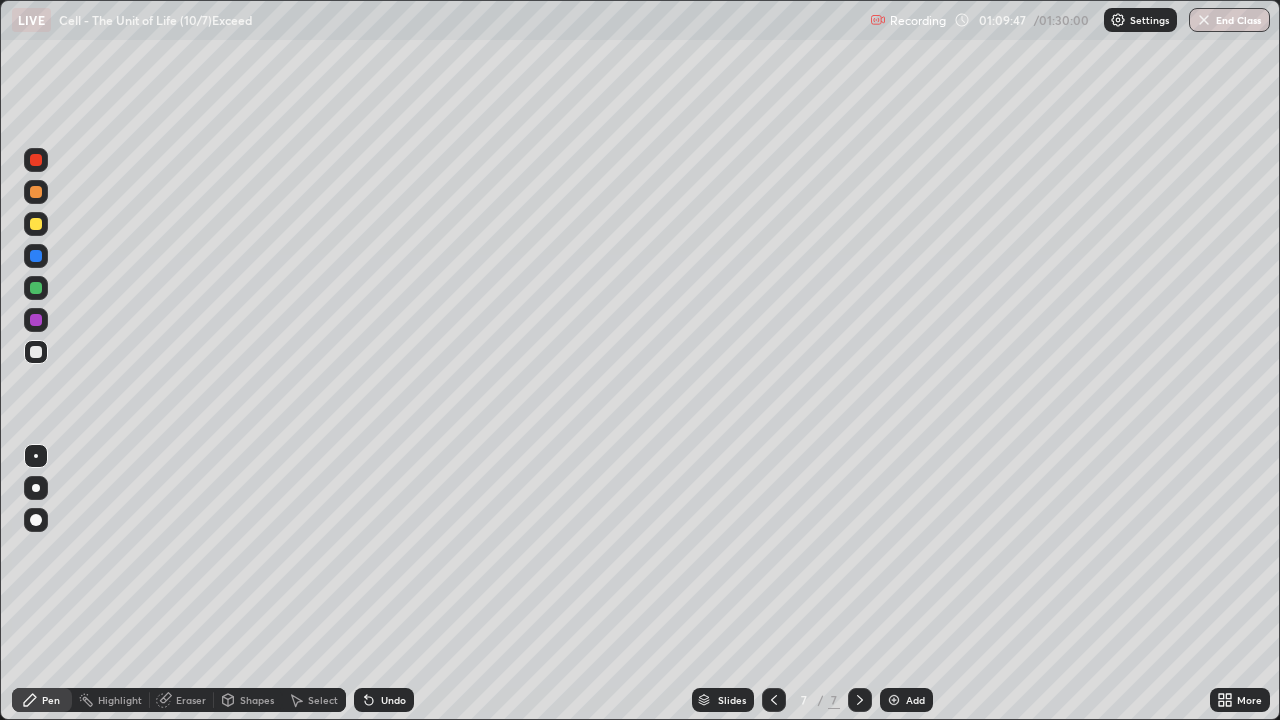 click at bounding box center (36, 224) 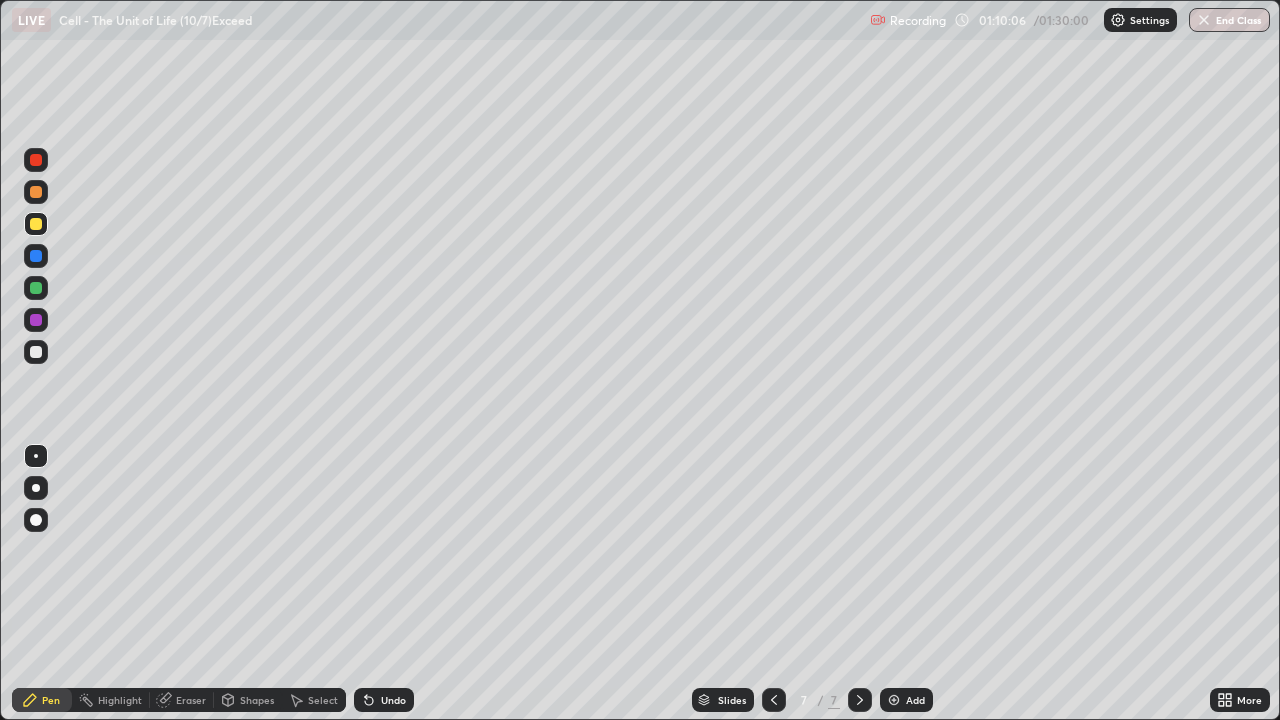 click at bounding box center [36, 352] 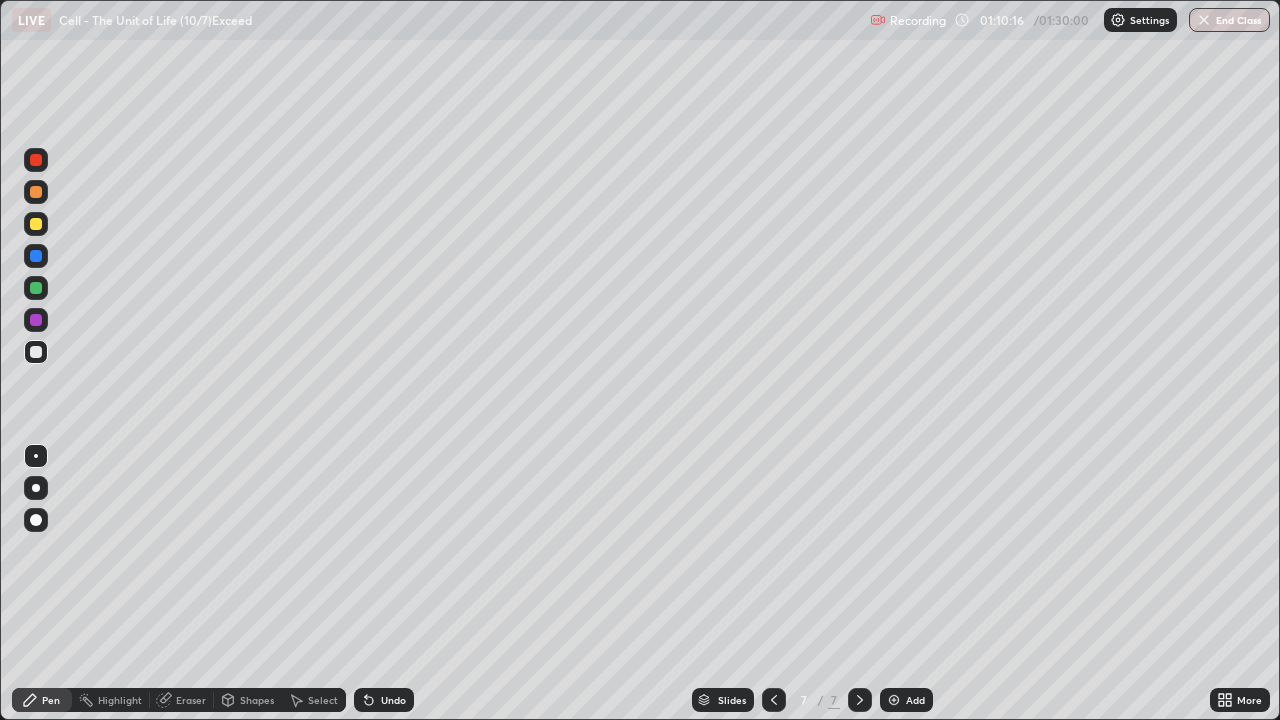 click at bounding box center (36, 224) 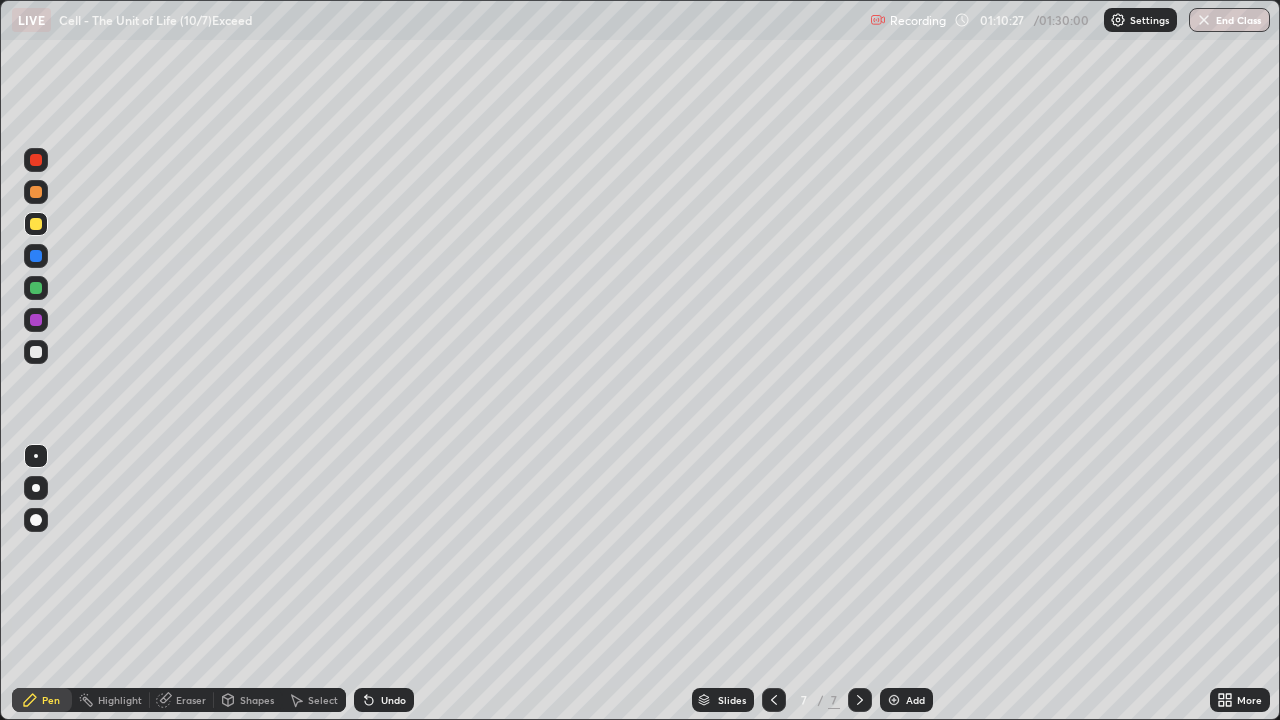 click on "Eraser" at bounding box center [191, 700] 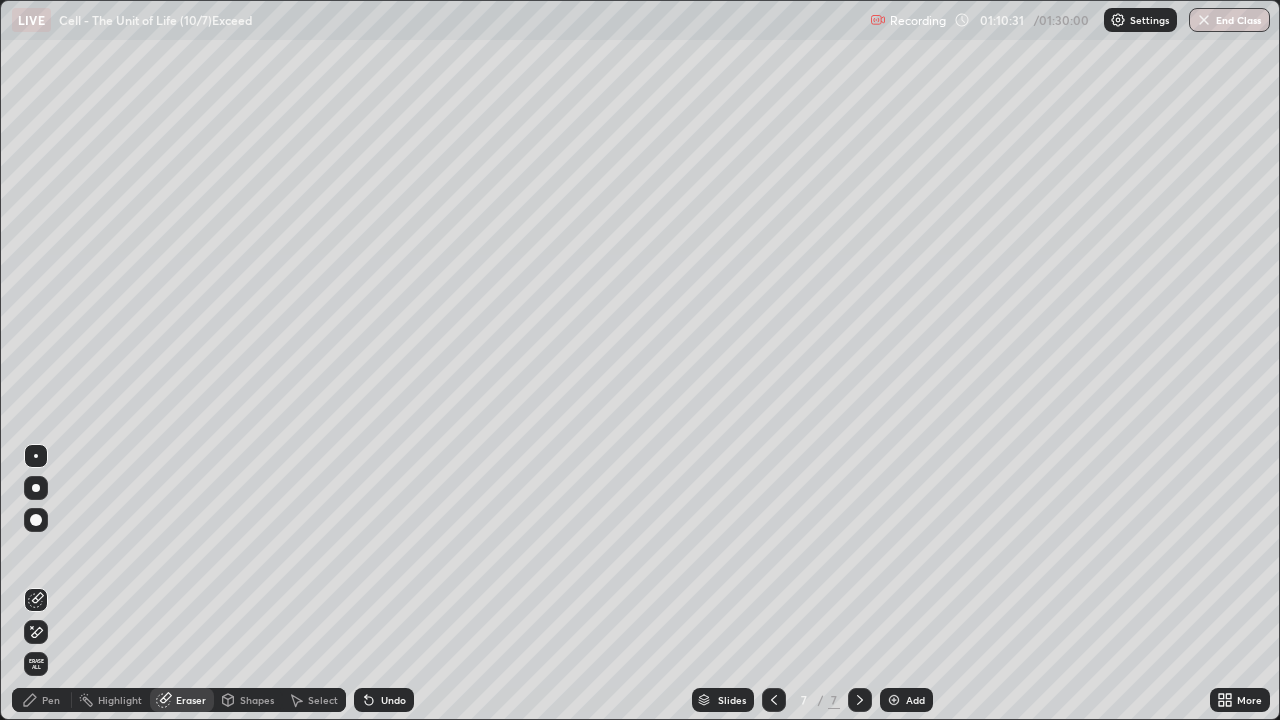 click on "Pen" at bounding box center [51, 700] 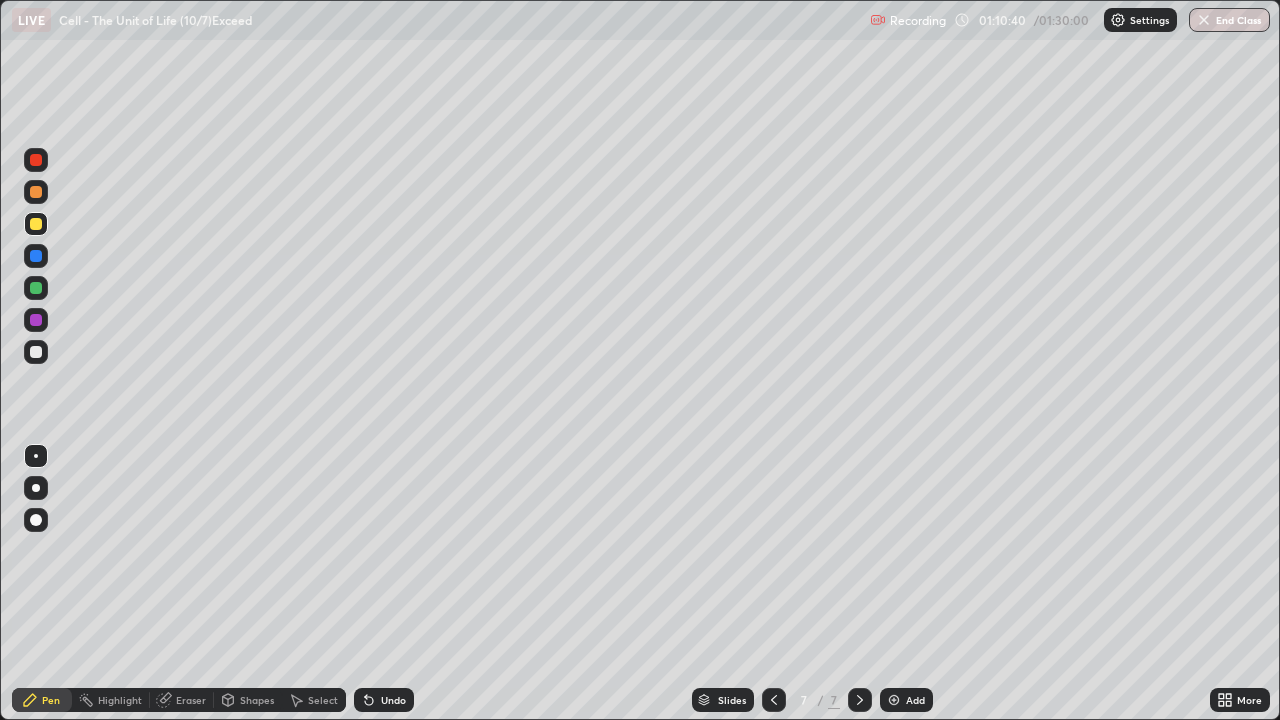 click at bounding box center (36, 288) 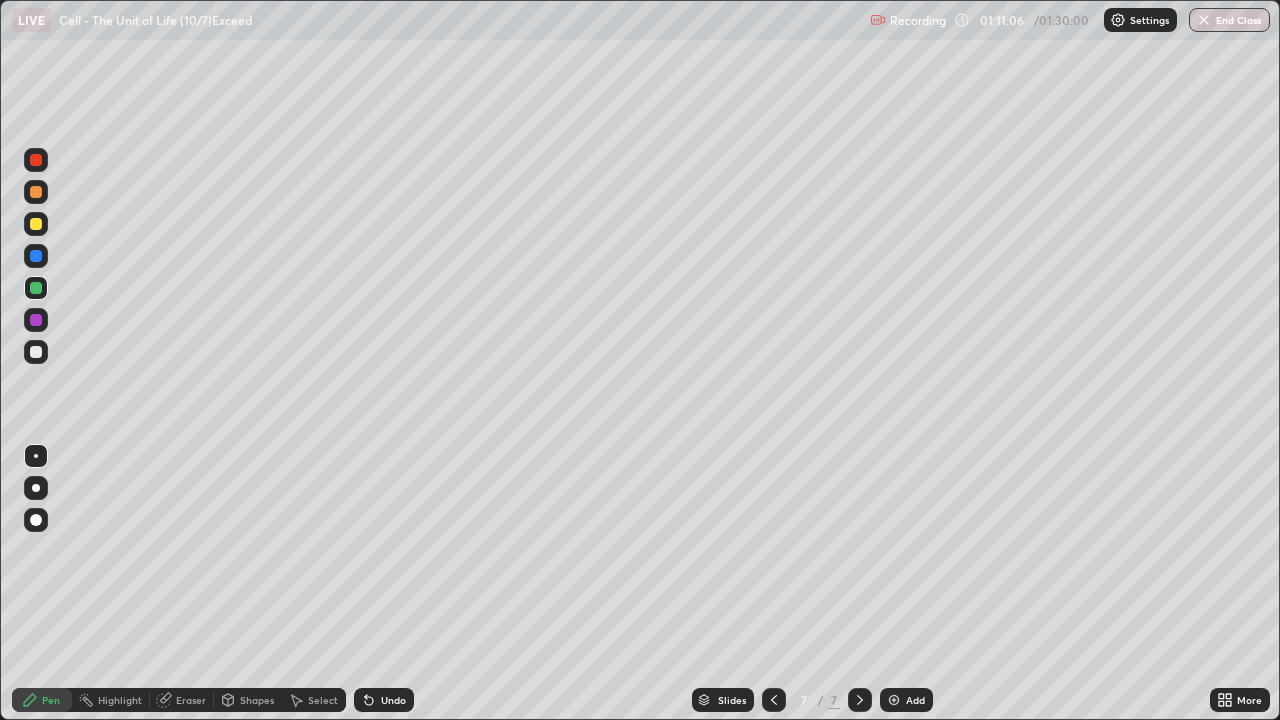 click at bounding box center (36, 352) 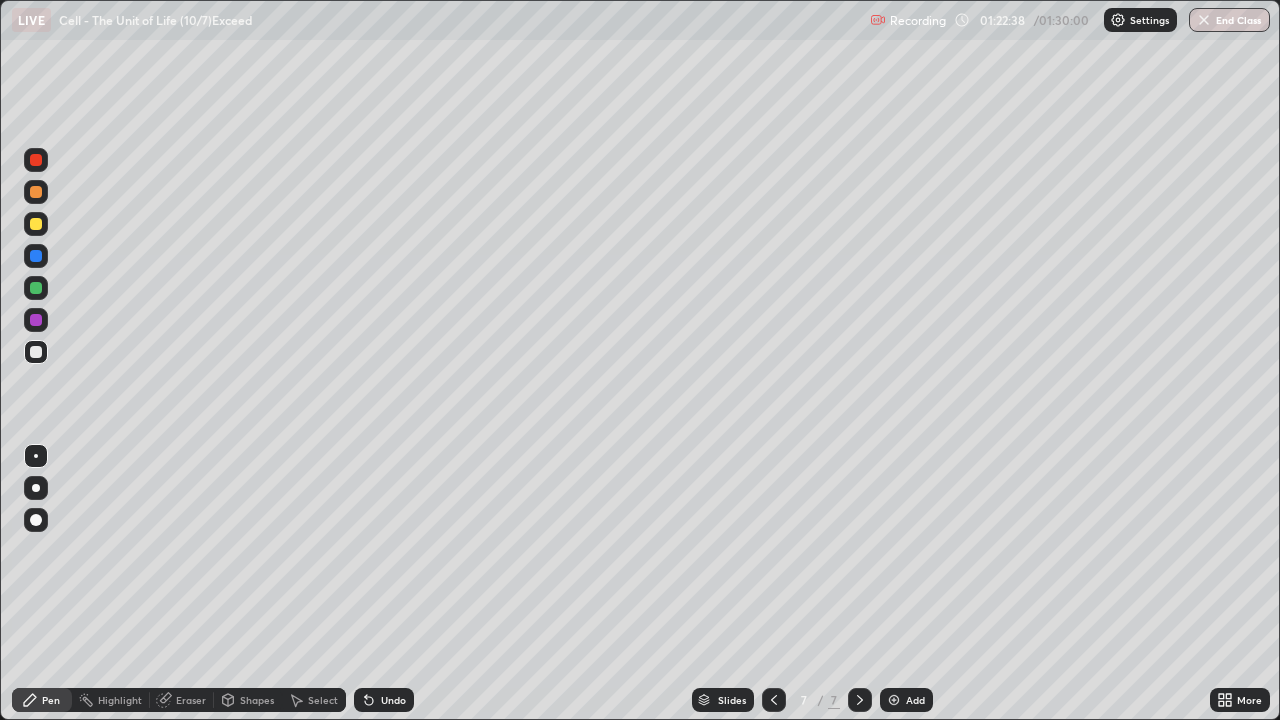 click at bounding box center [1204, 20] 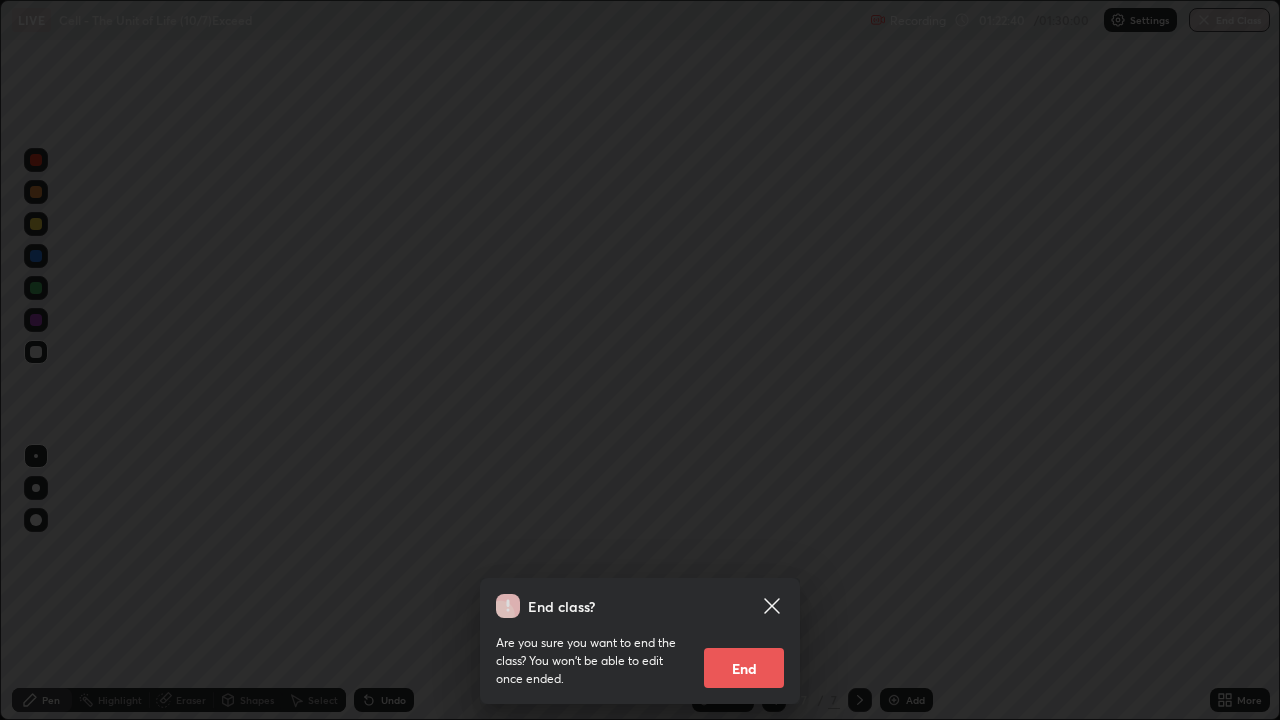 click on "End" at bounding box center (744, 668) 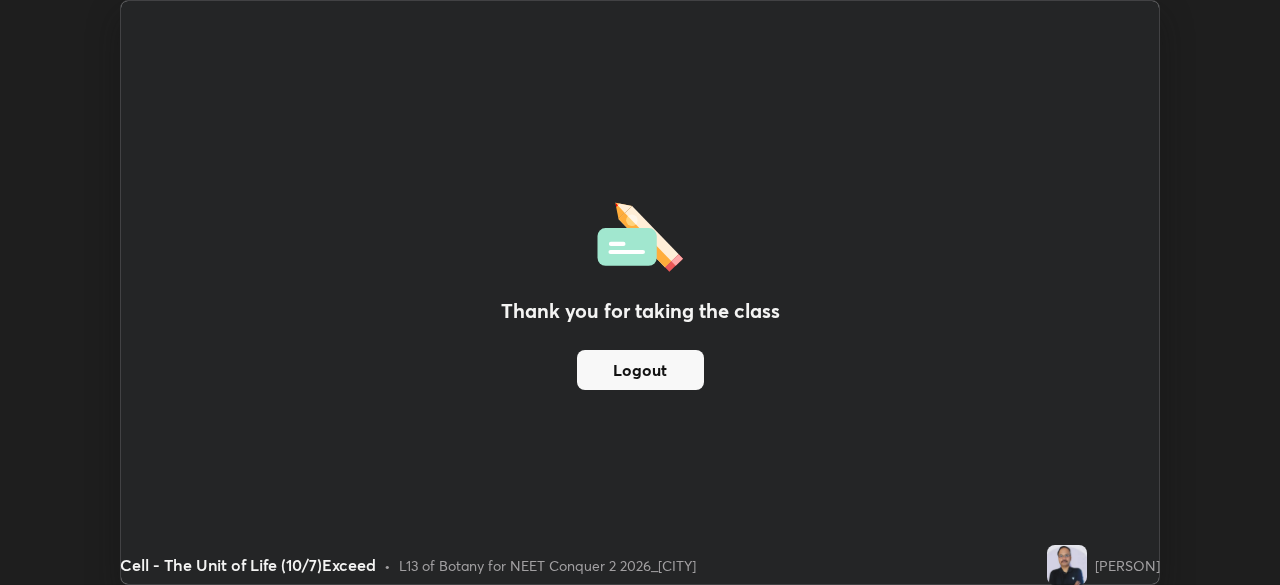 scroll, scrollTop: 585, scrollLeft: 1280, axis: both 